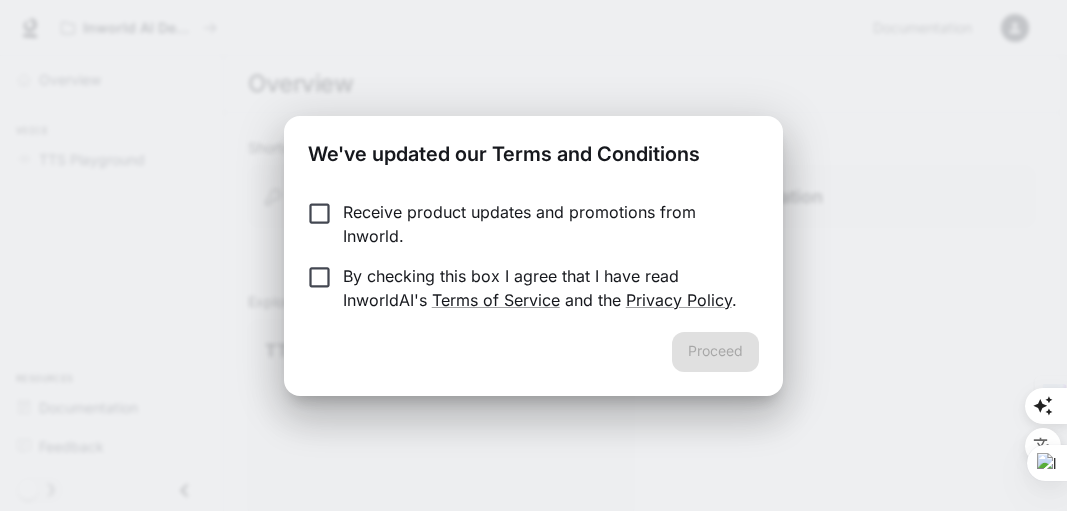 scroll, scrollTop: 0, scrollLeft: 0, axis: both 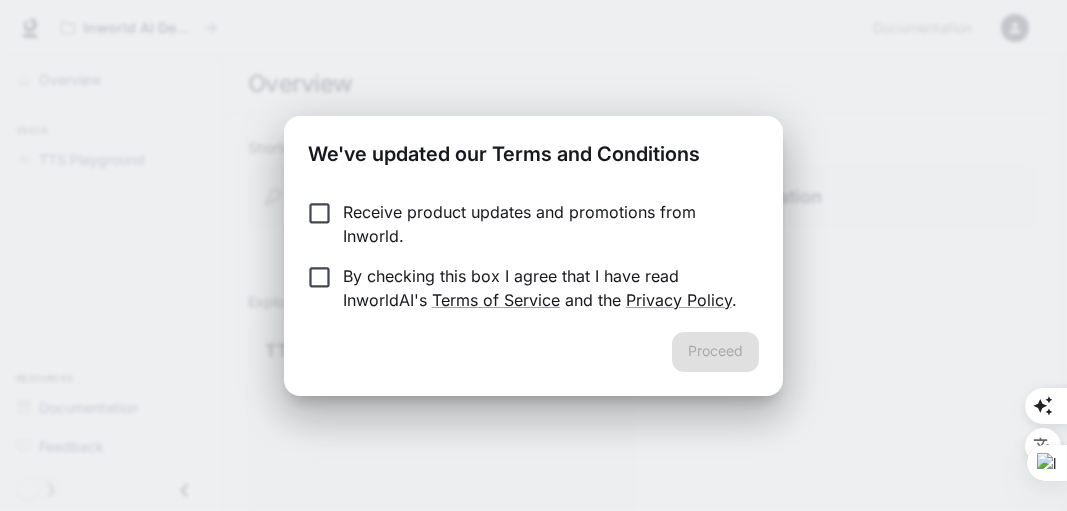 click on "Receive product updates and promotions from Inworld. By checking this box I agree that I have read InworldAI's   Terms of Service   and the   Privacy Policy ." at bounding box center [533, 256] 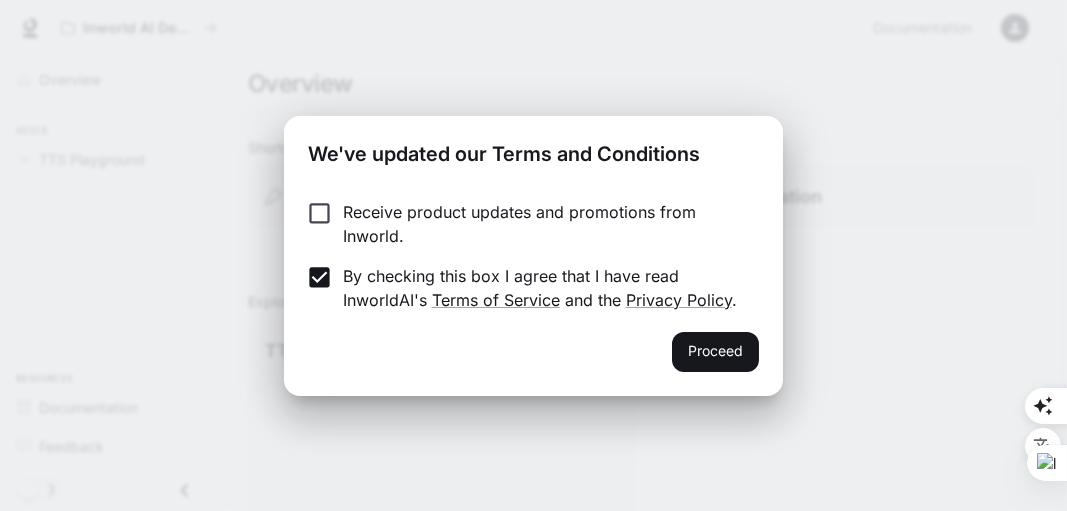 click on "Proceed" at bounding box center (533, 364) 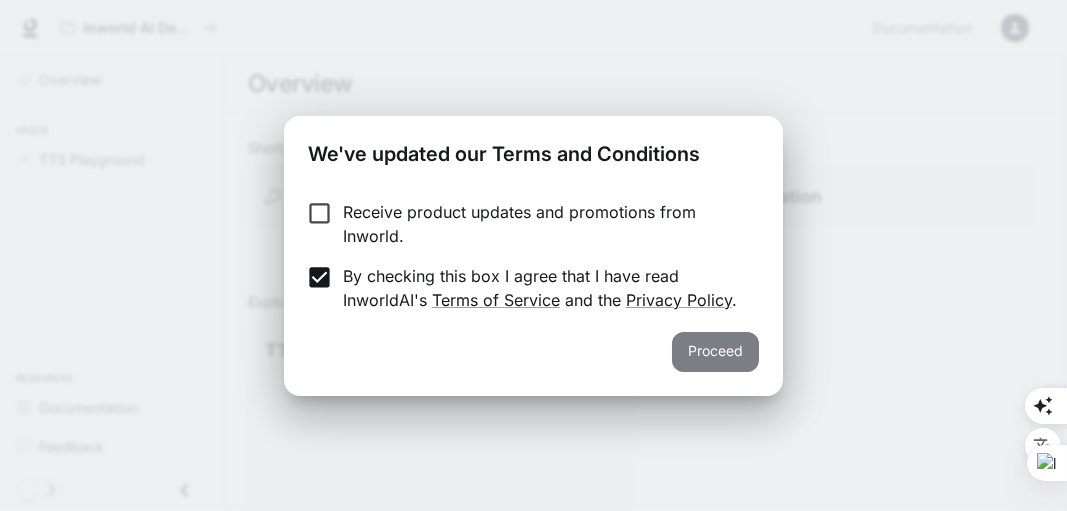 click on "Proceed" at bounding box center (715, 352) 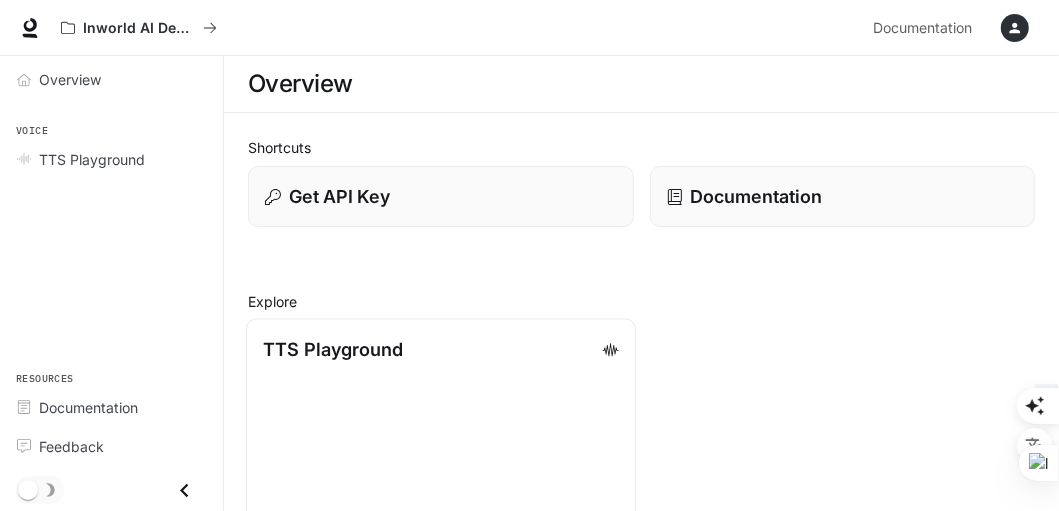 click on "TTS Playground" at bounding box center (440, 349) 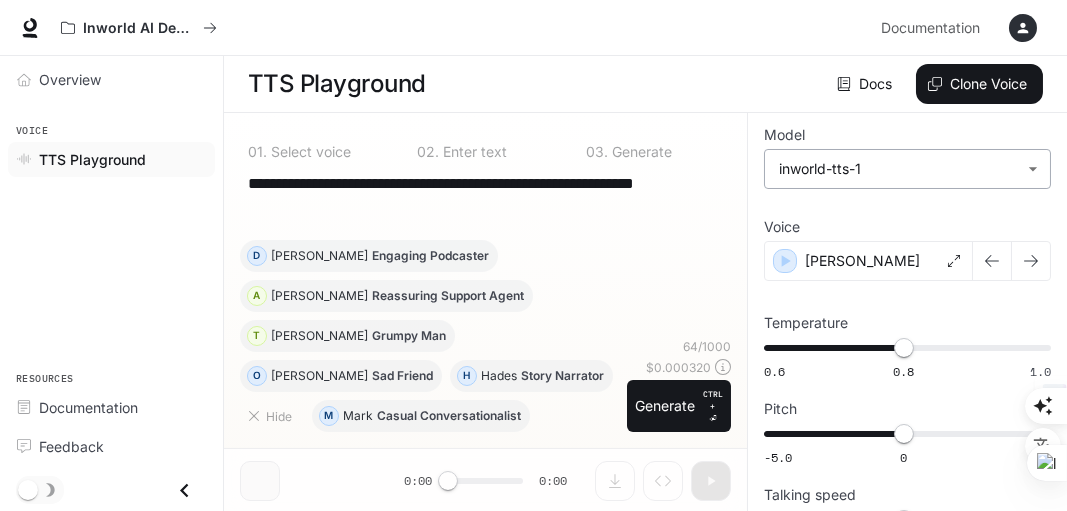 click on "**********" at bounding box center (533, 511) 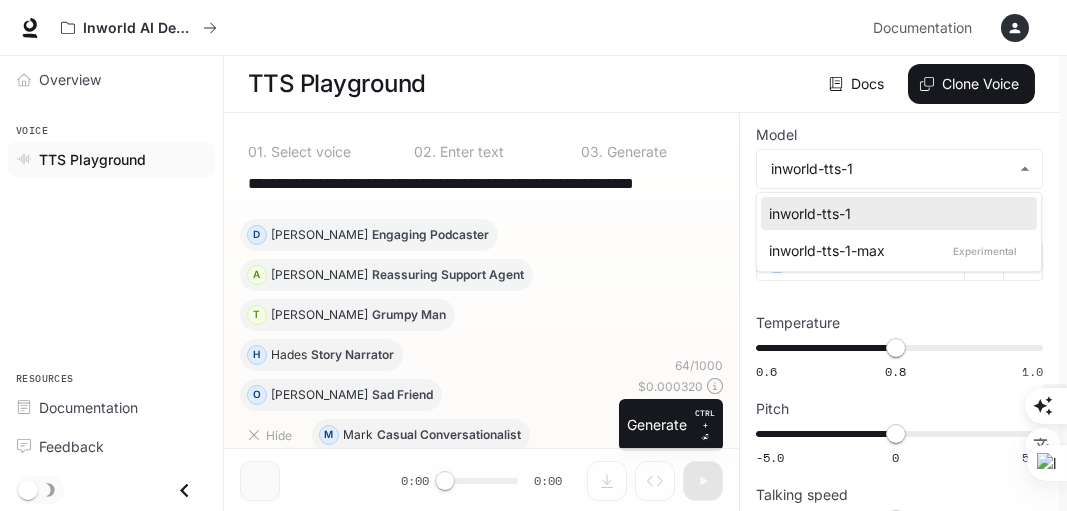 click at bounding box center (533, 255) 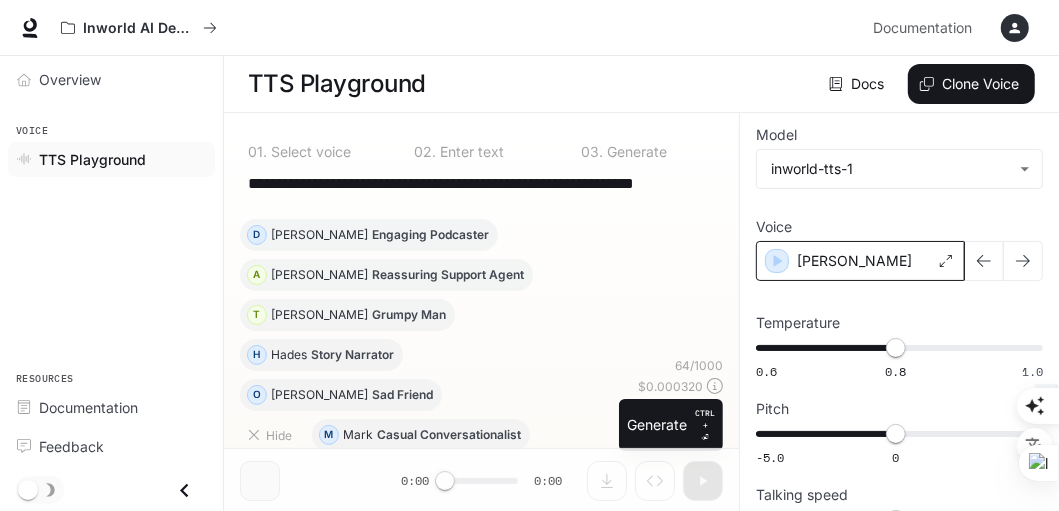 click on "[PERSON_NAME]" at bounding box center [854, 261] 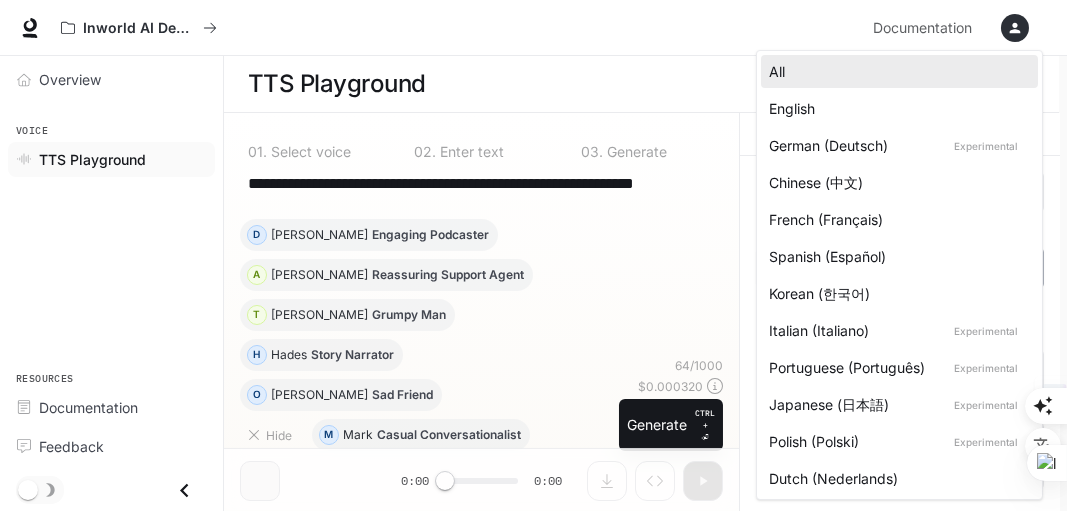 click on "**********" at bounding box center (533, 511) 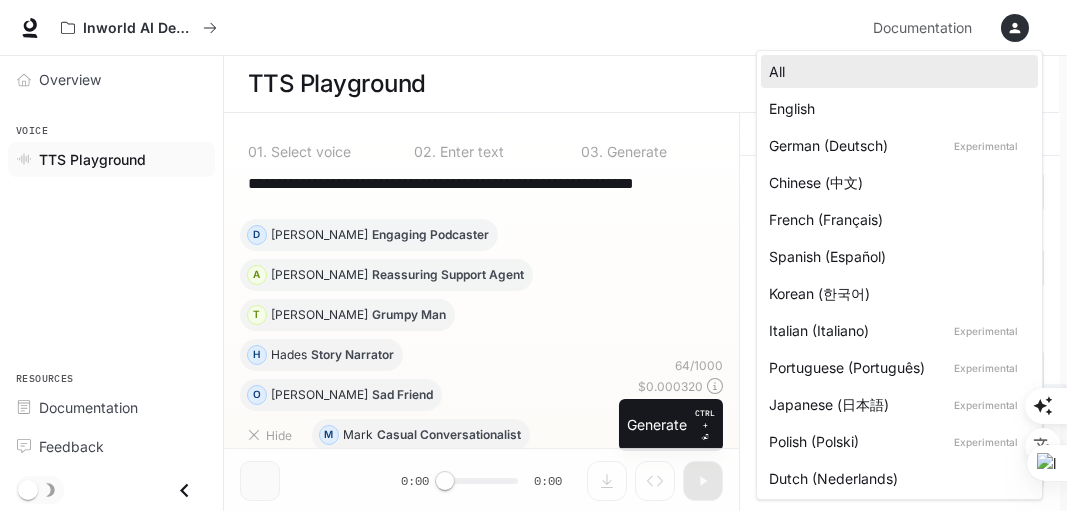 type 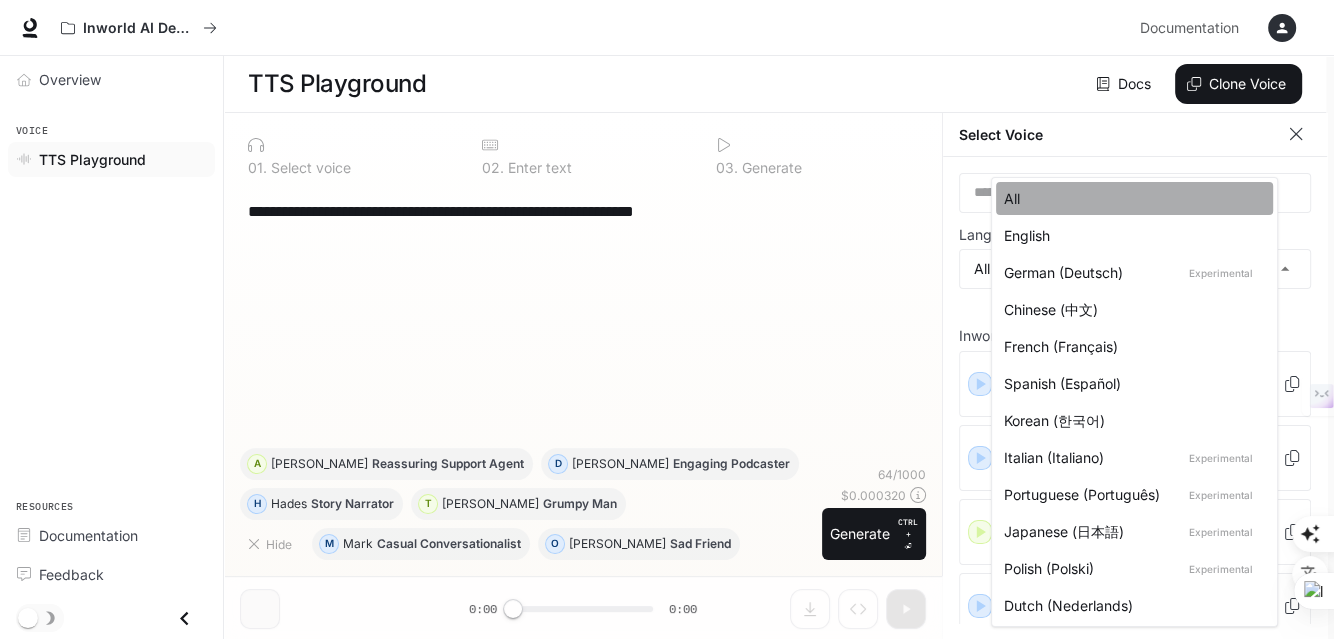 click on "All" at bounding box center (1134, 198) 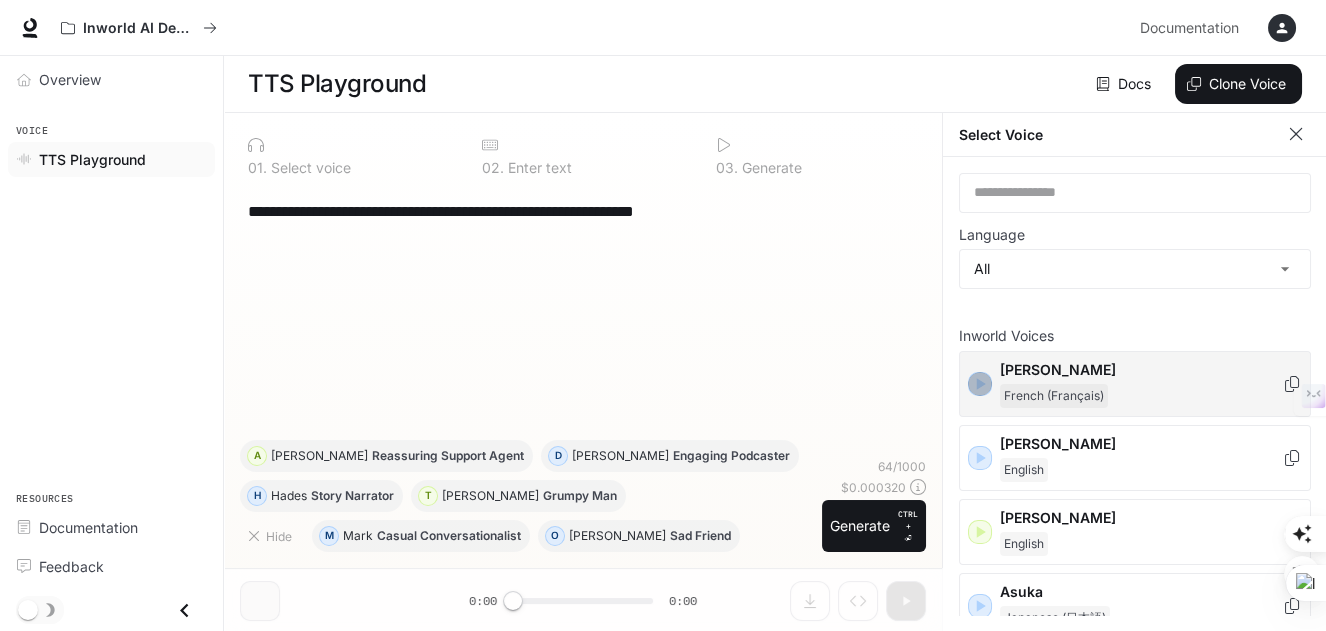 click 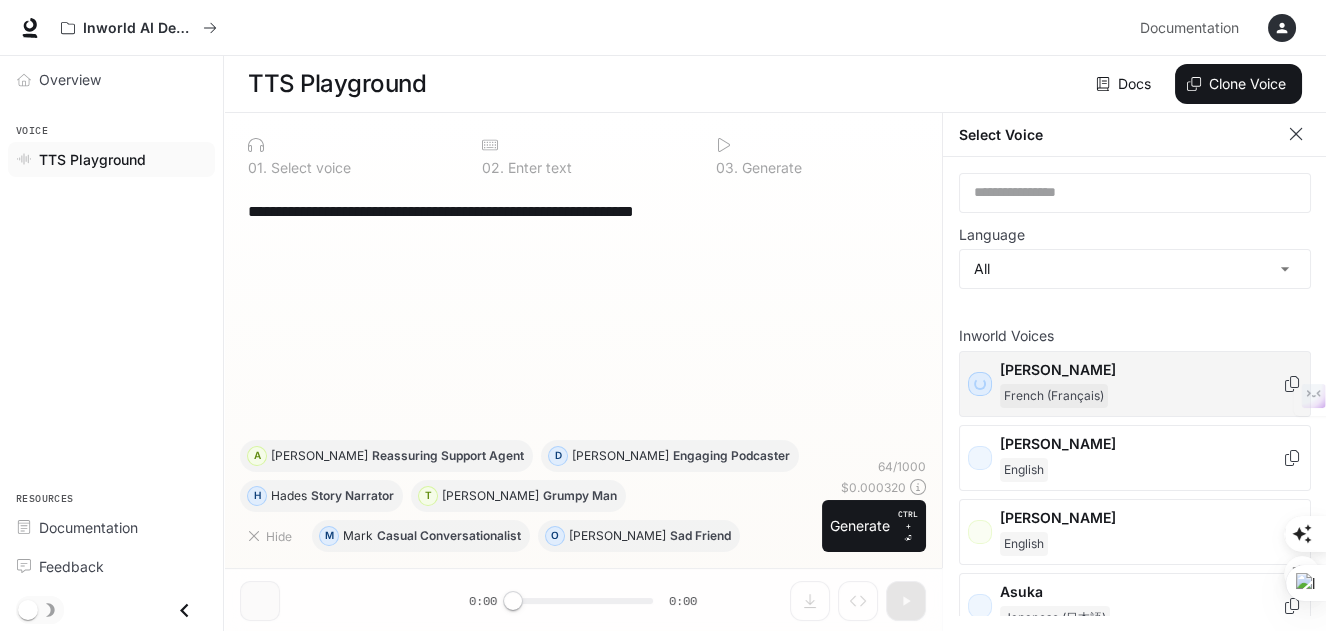 click on "[PERSON_NAME] (Français)" at bounding box center (1135, 384) 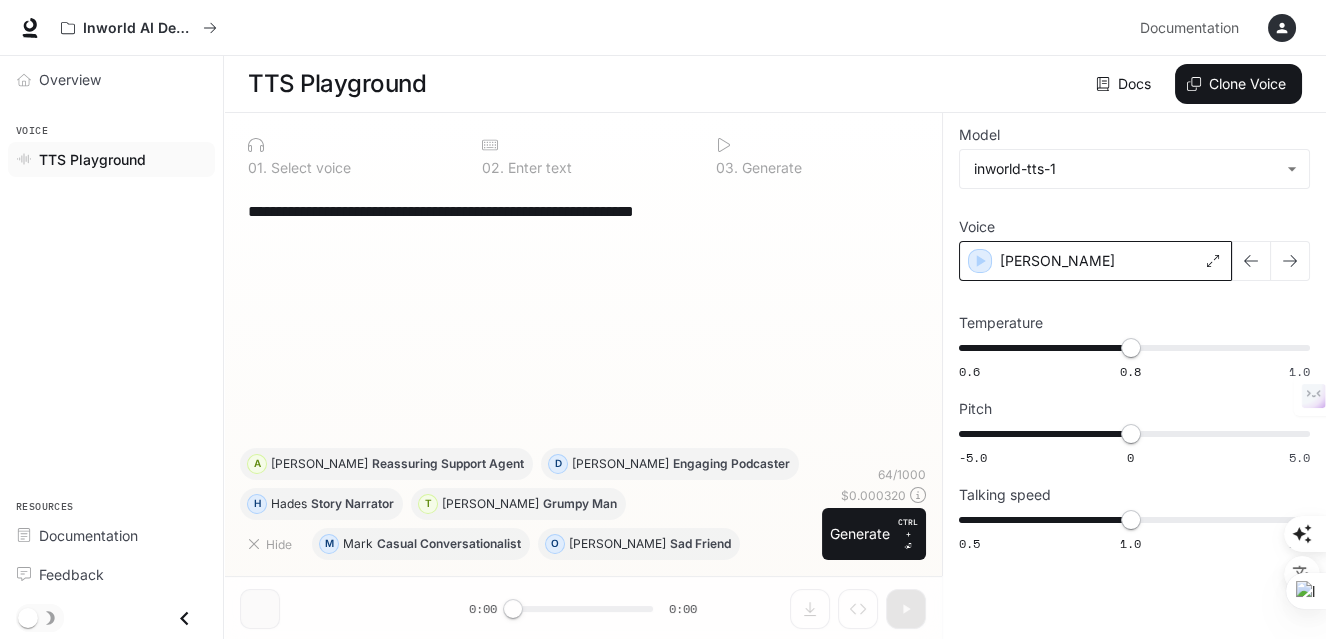 click on "[PERSON_NAME]" at bounding box center [1095, 261] 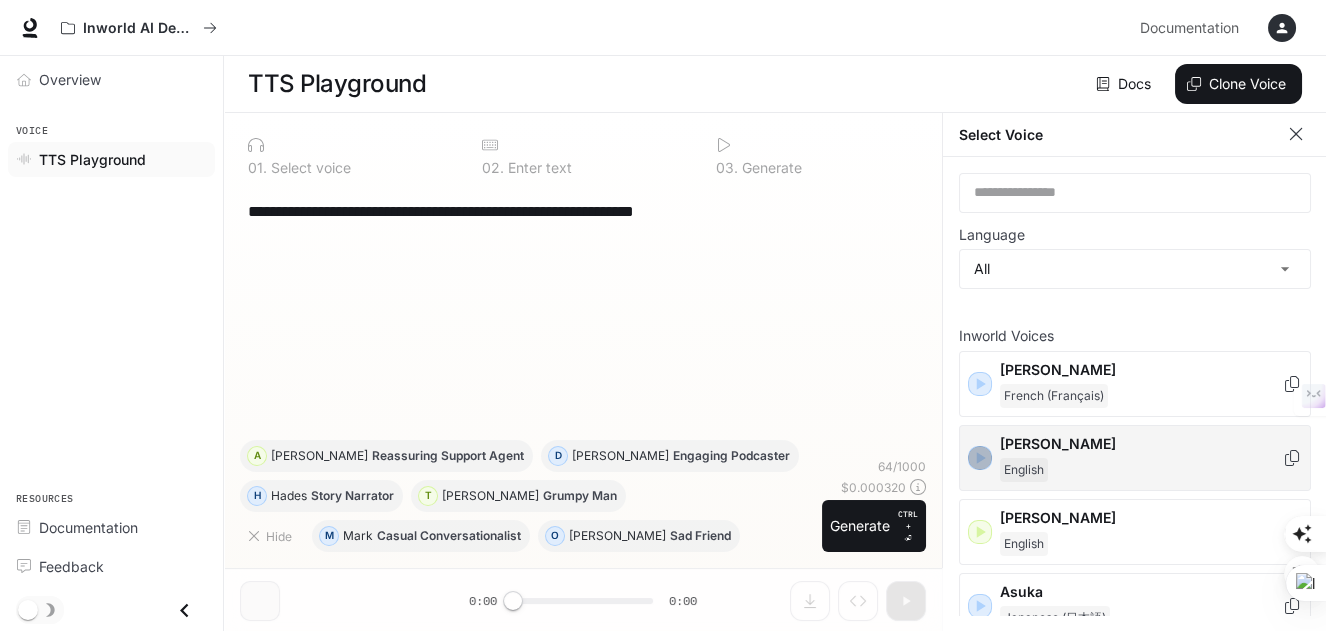 click 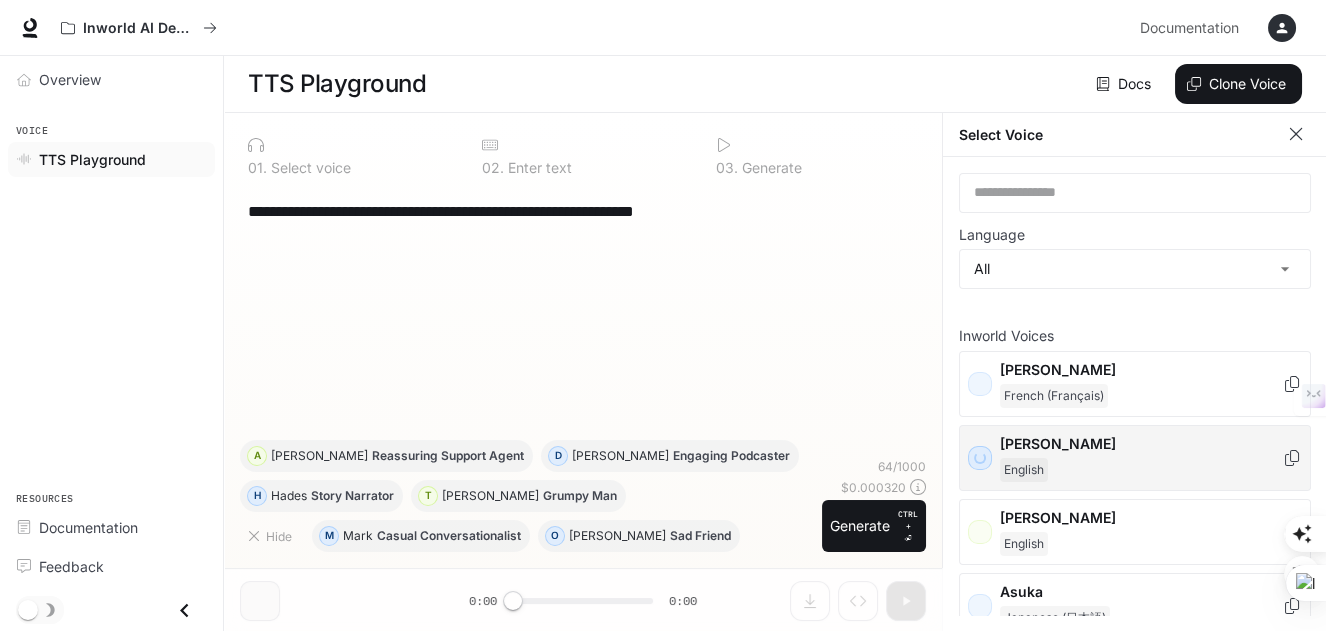 click on "[PERSON_NAME]" at bounding box center [1135, 458] 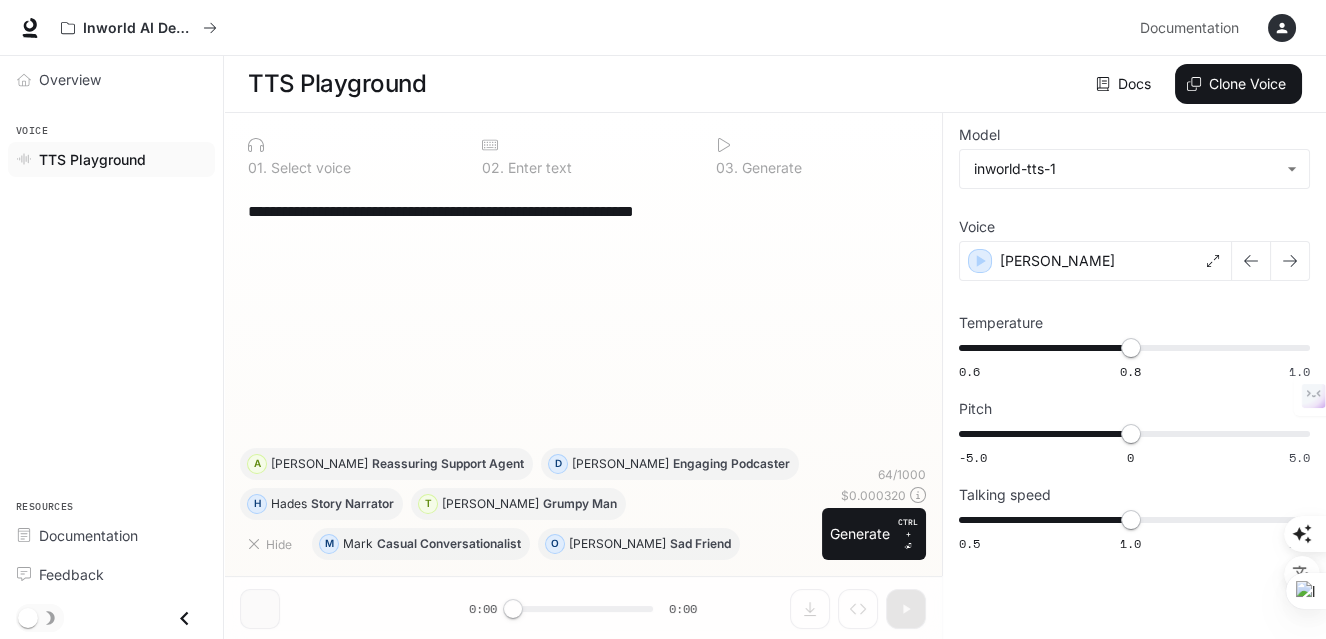click on "**********" at bounding box center (583, 317) 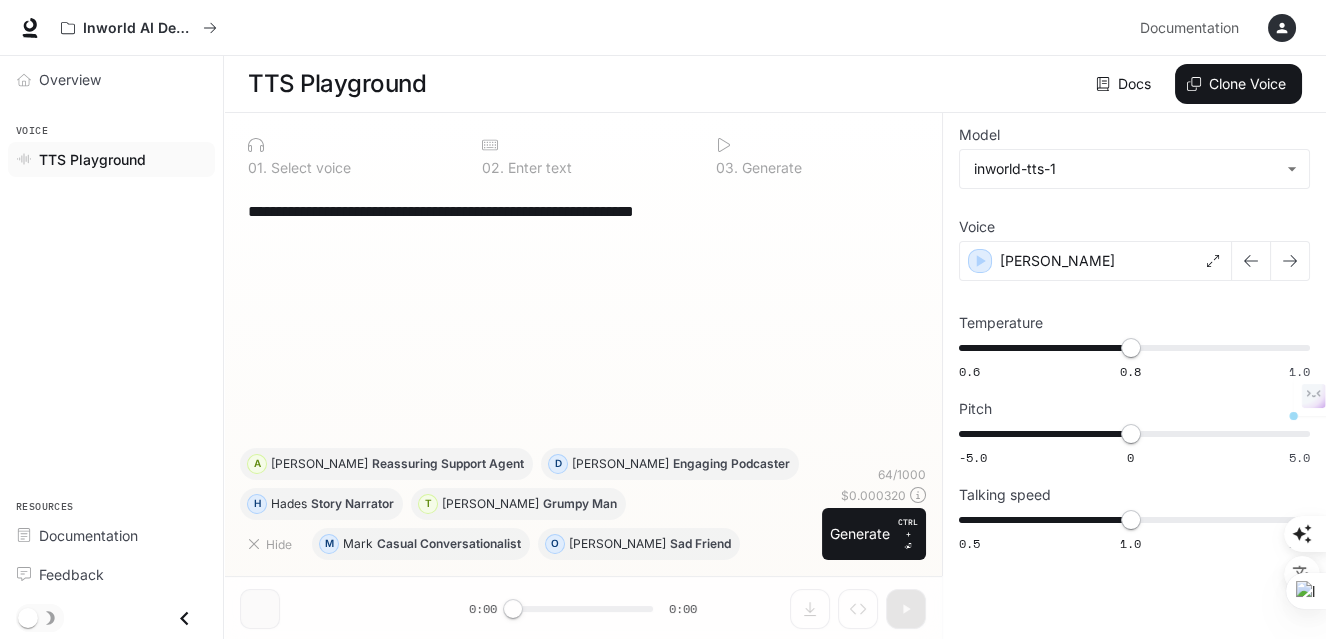 drag, startPoint x: 776, startPoint y: 220, endPoint x: 185, endPoint y: 234, distance: 591.1658 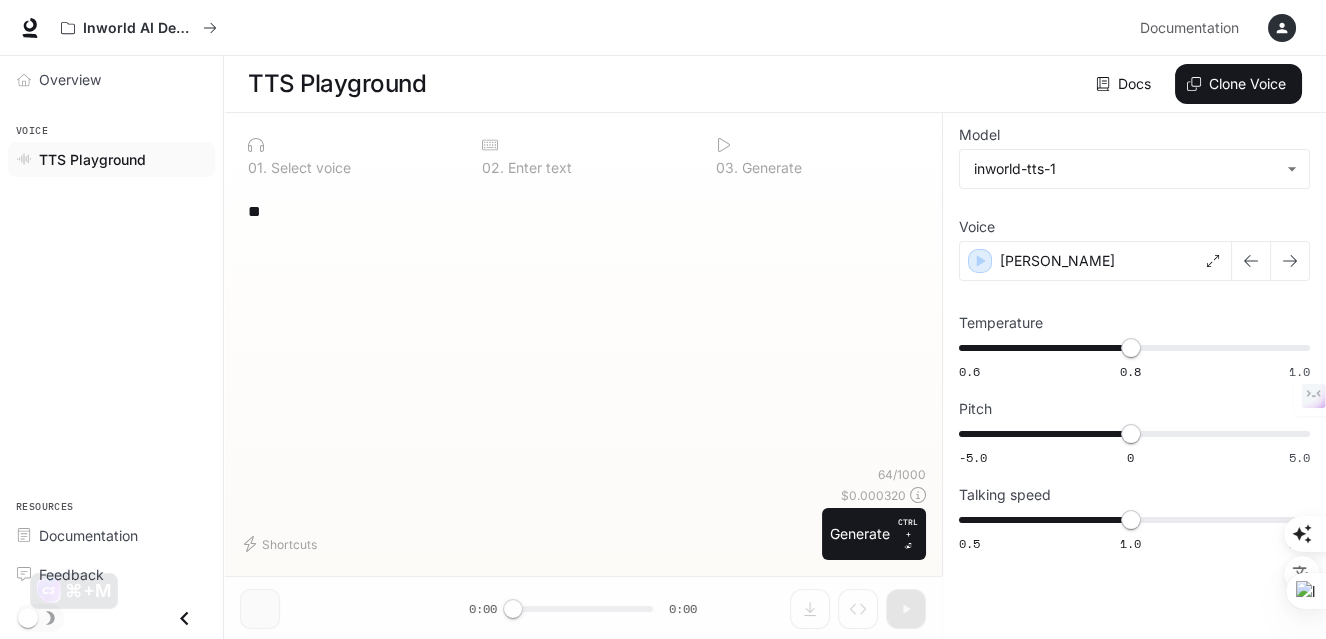 type on "*" 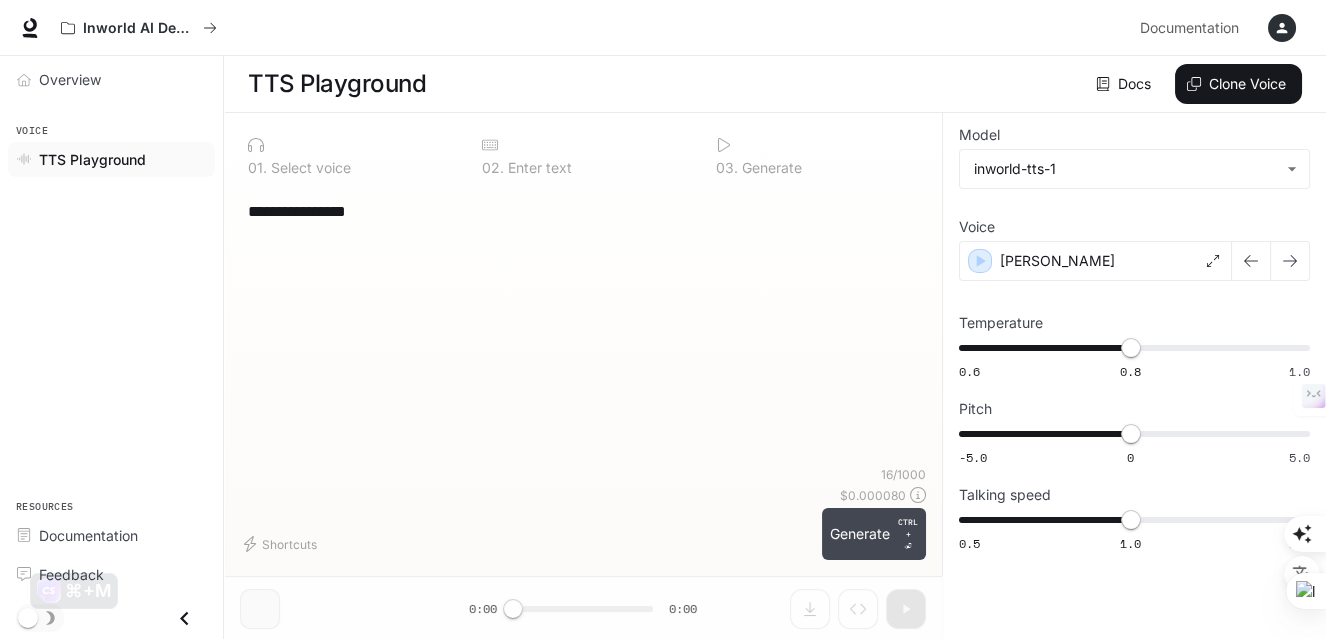 type on "**********" 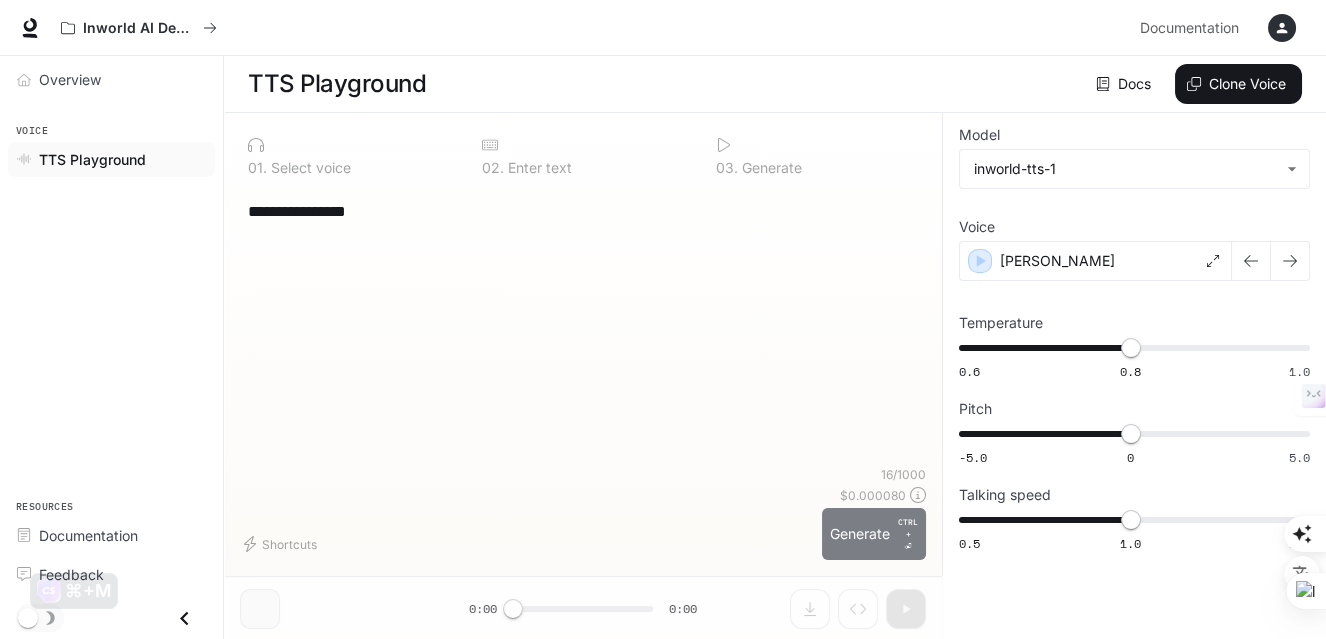 click on "Generate CTRL +  ⏎" at bounding box center (874, 534) 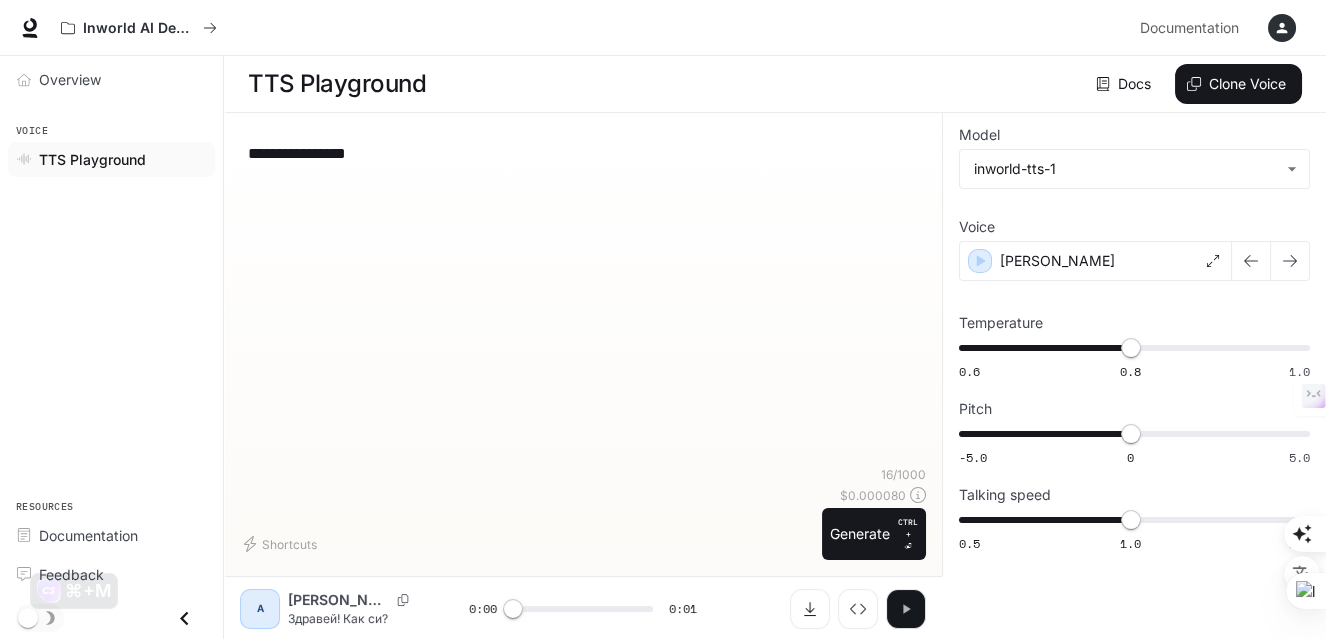click at bounding box center (906, 609) 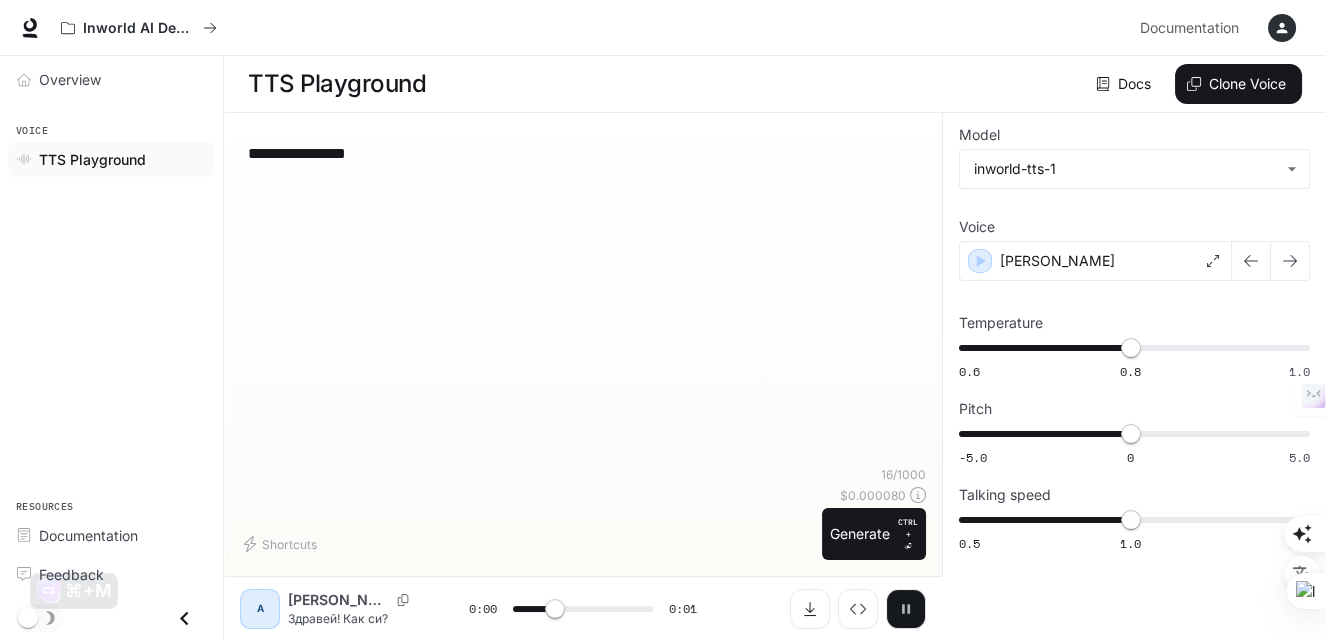 click 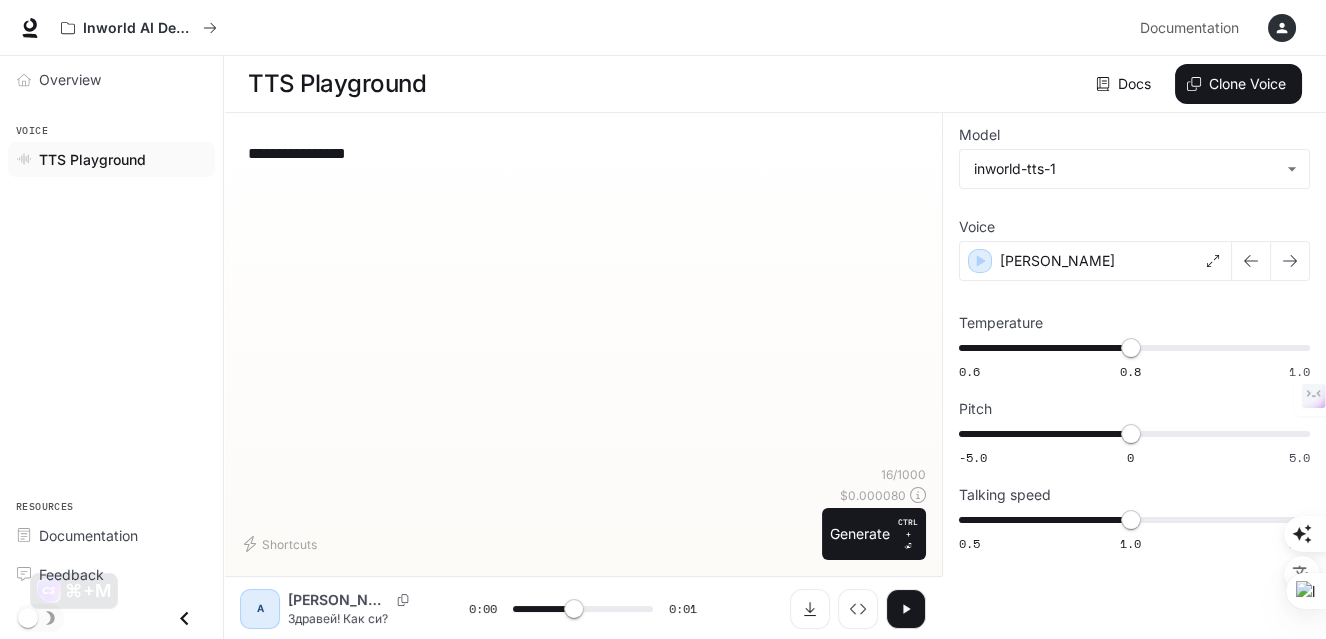 type 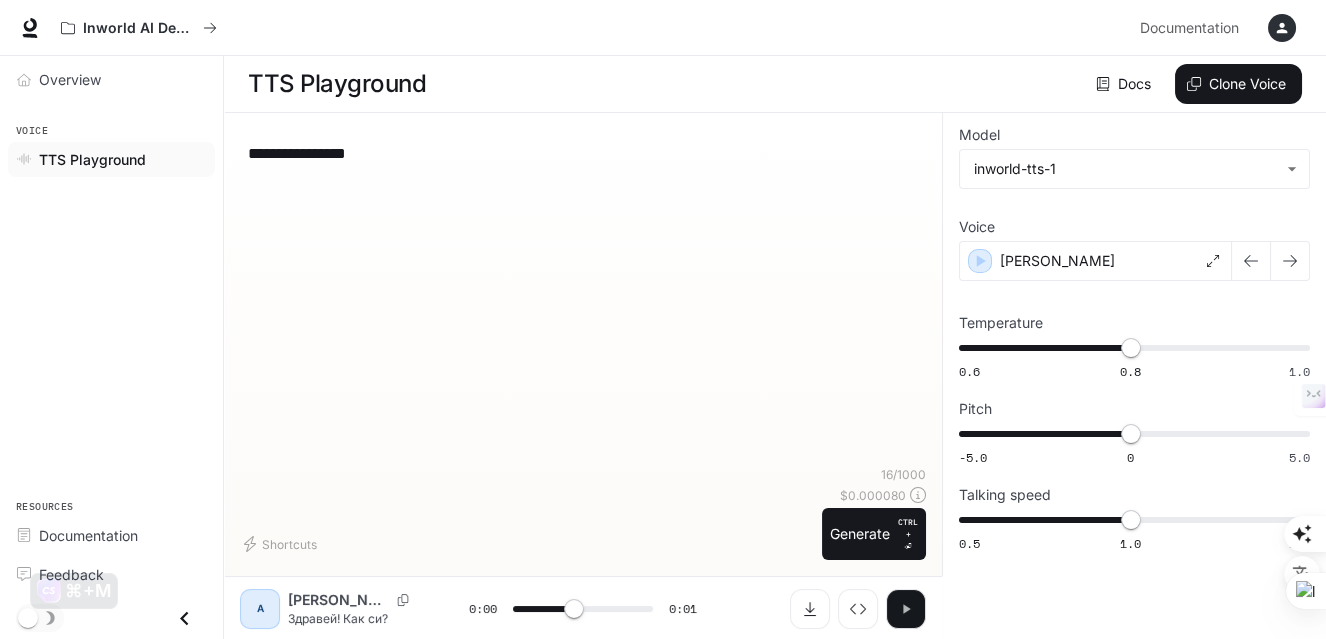 click at bounding box center (906, 609) 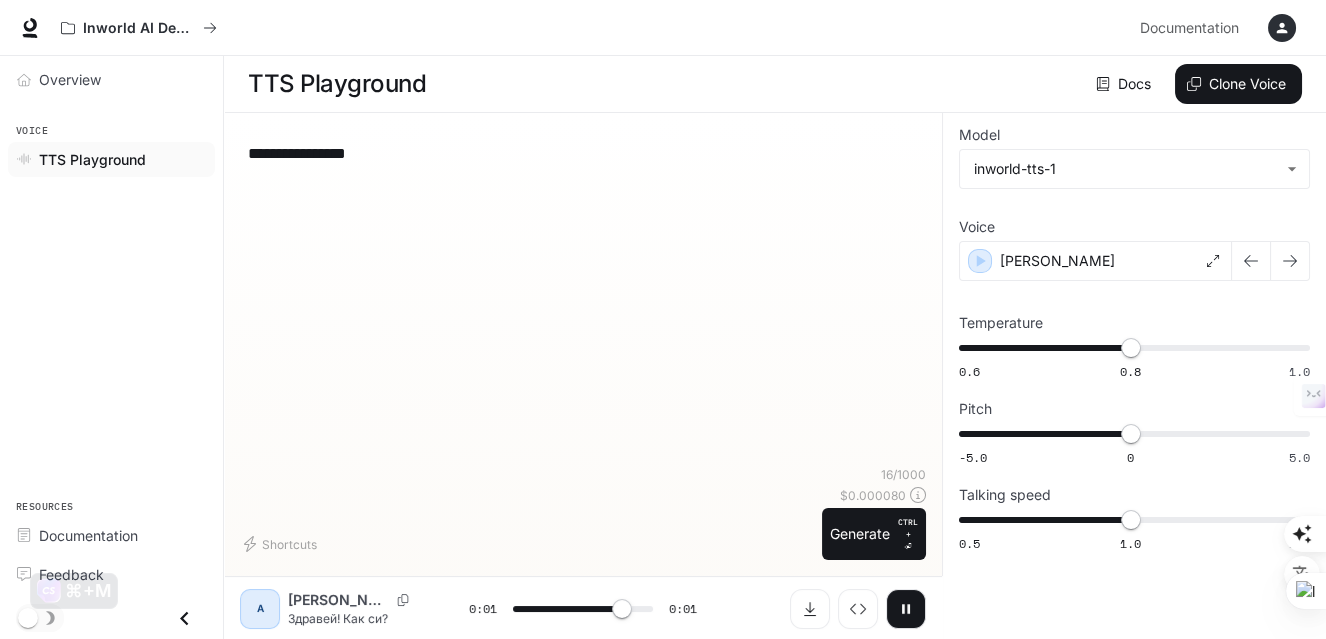 type on "*" 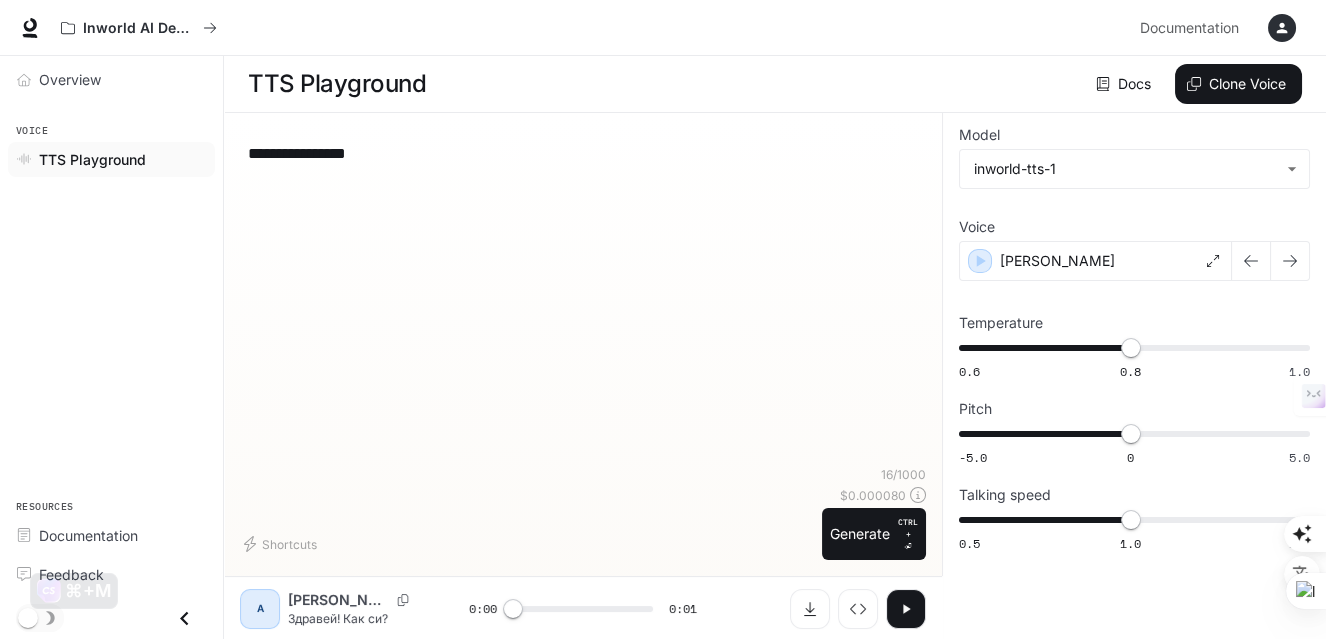 click on "**********" at bounding box center (583, 297) 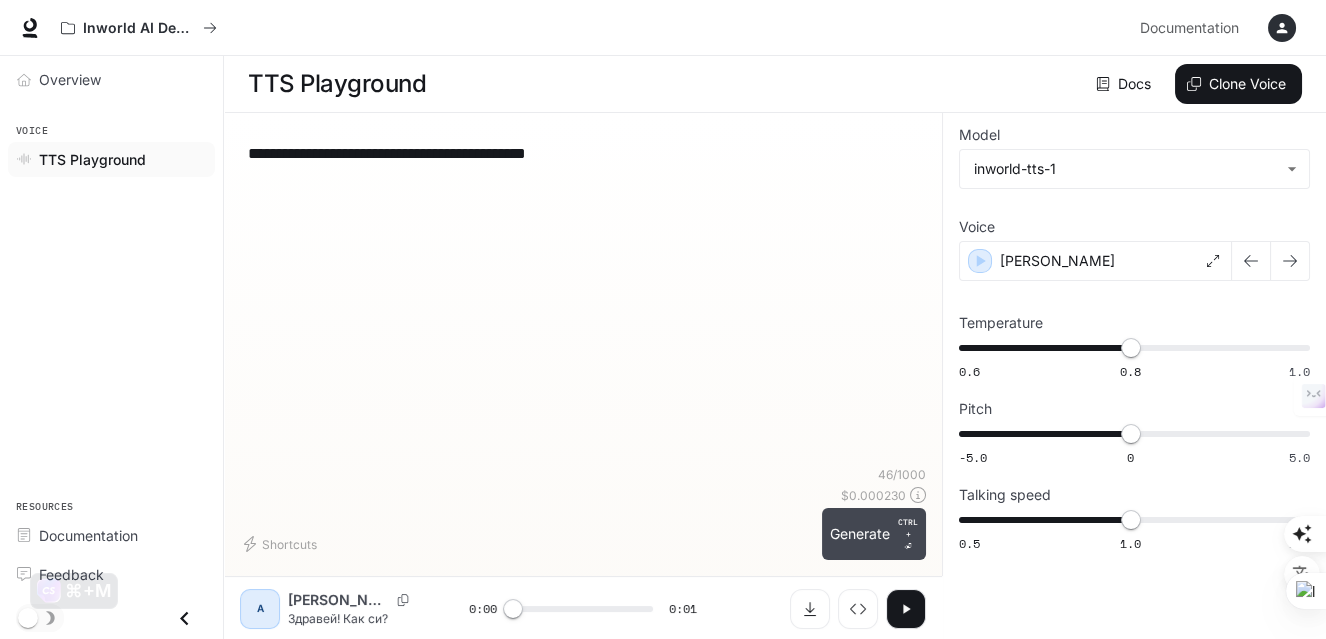 type on "**********" 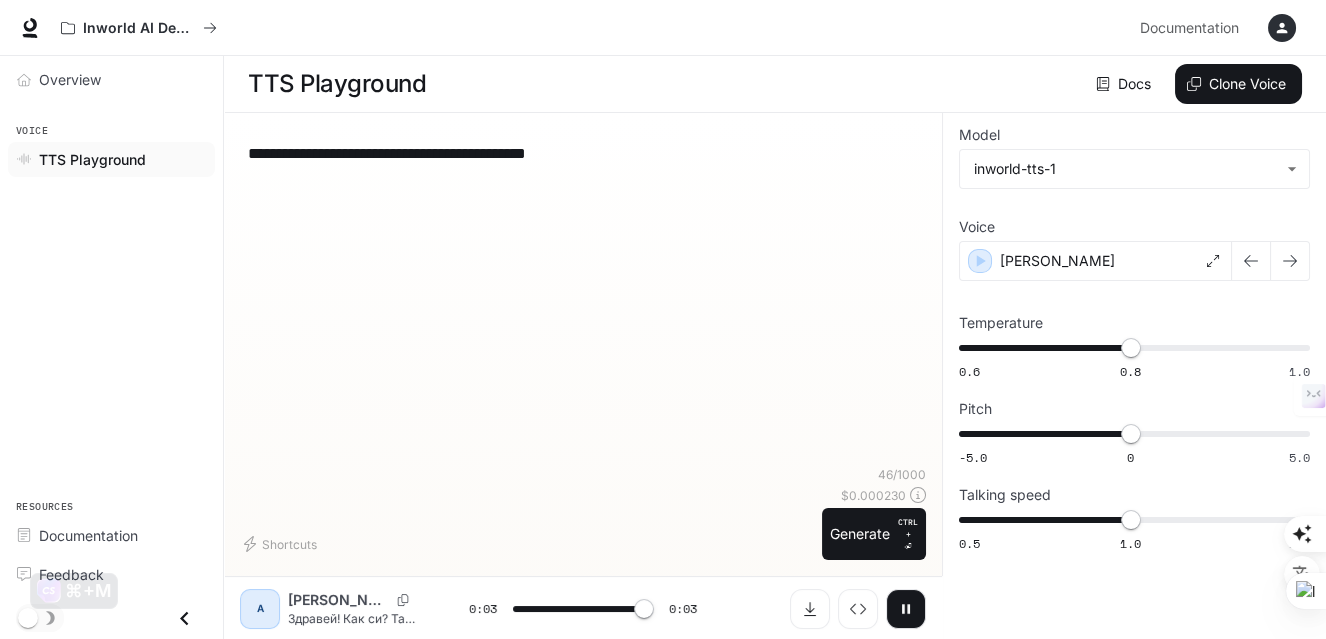type on "*" 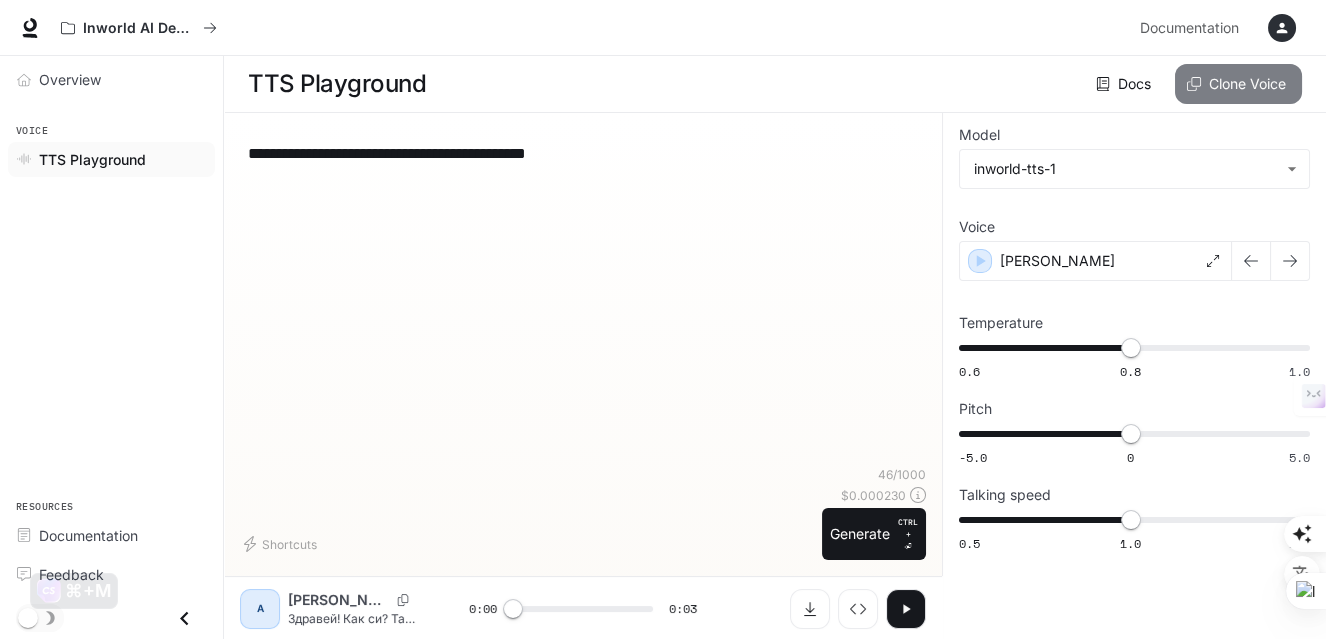 click on "Clone Voice" at bounding box center [1238, 84] 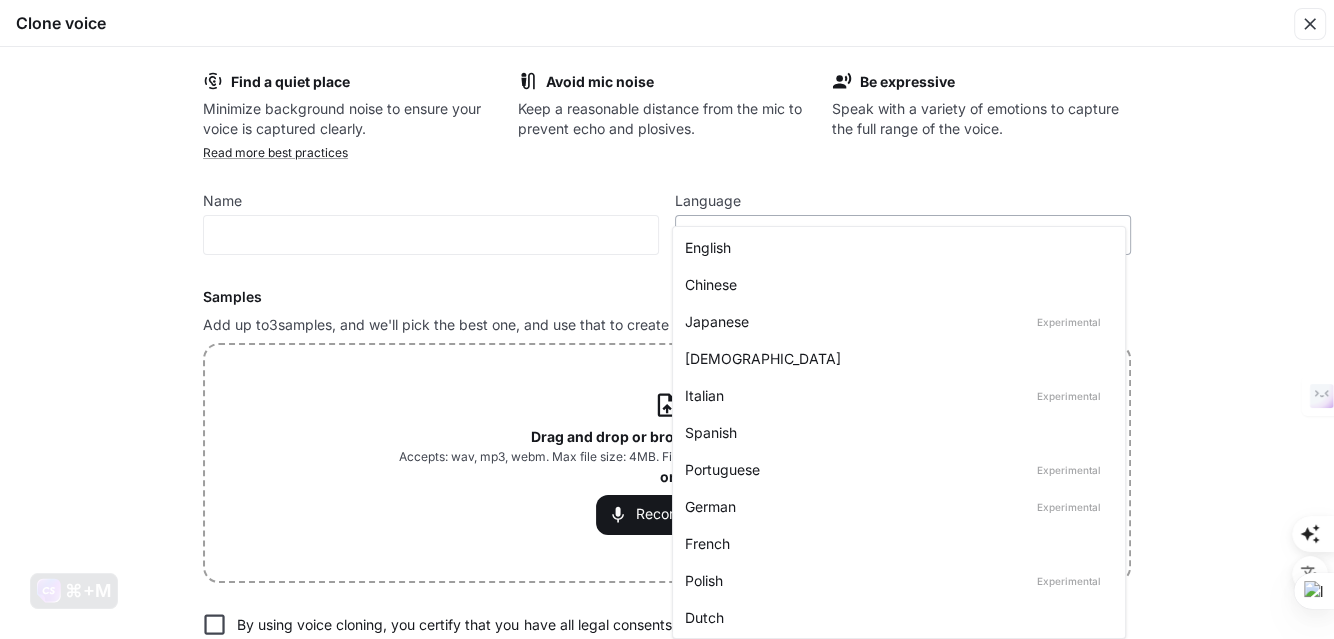 click on "**********" at bounding box center [667, 639] 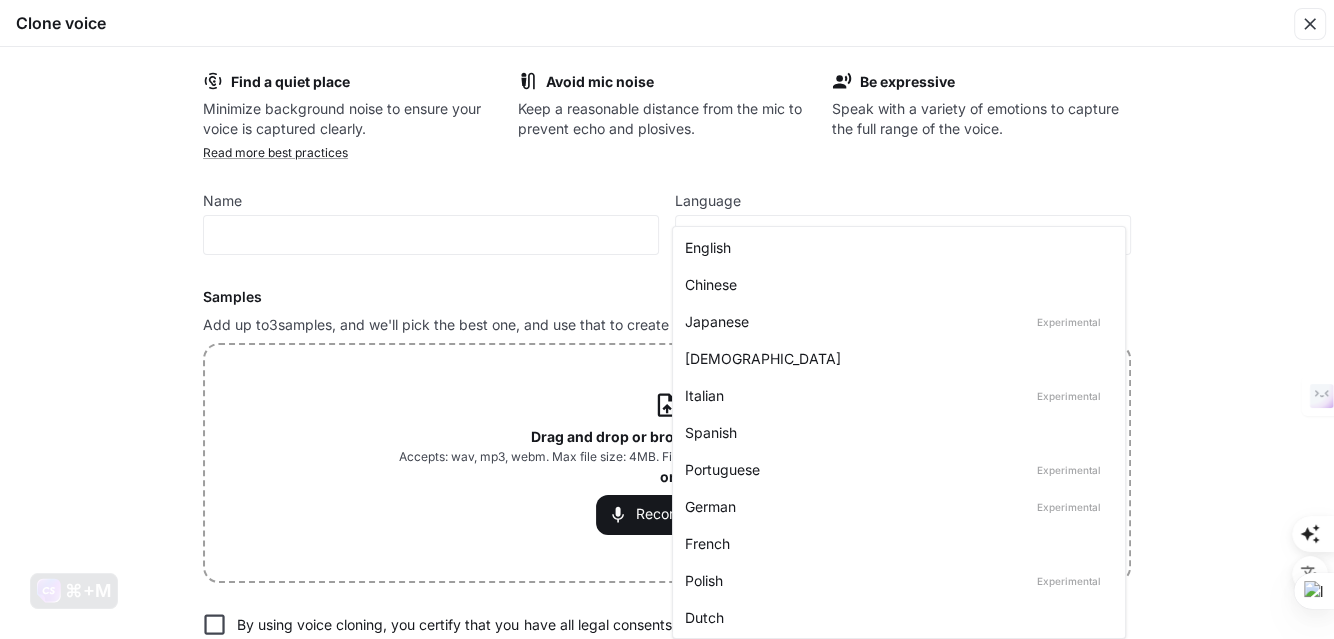 click at bounding box center [667, 319] 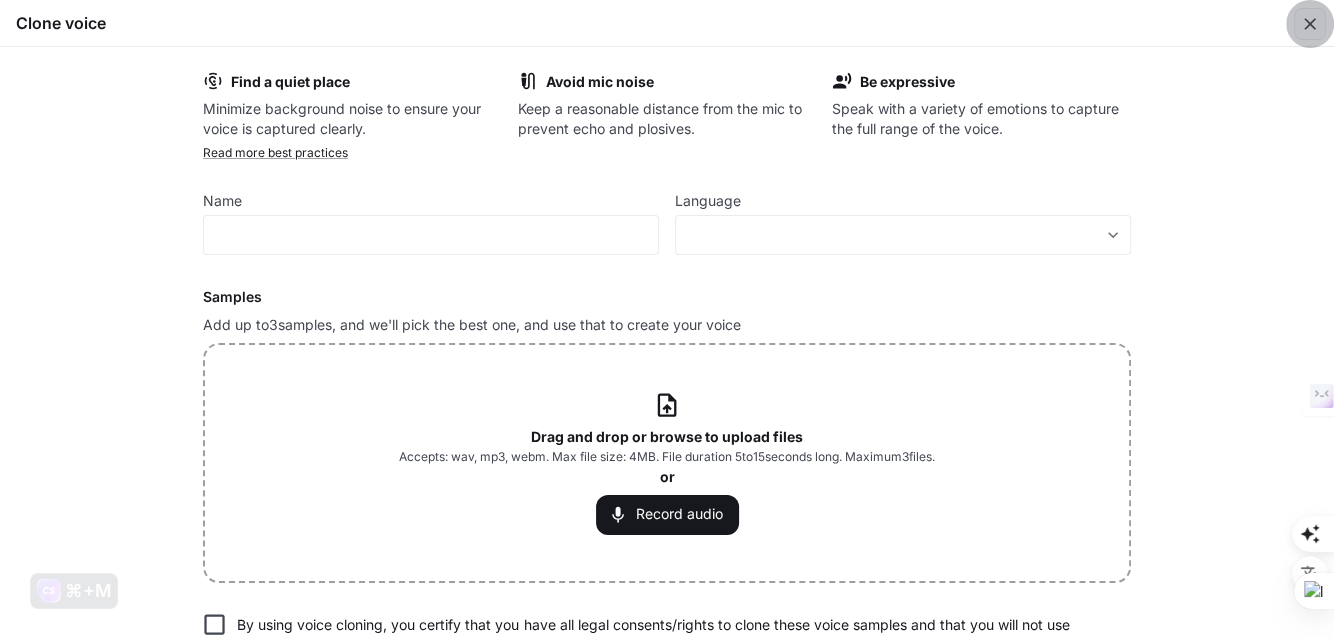 click at bounding box center [1310, 24] 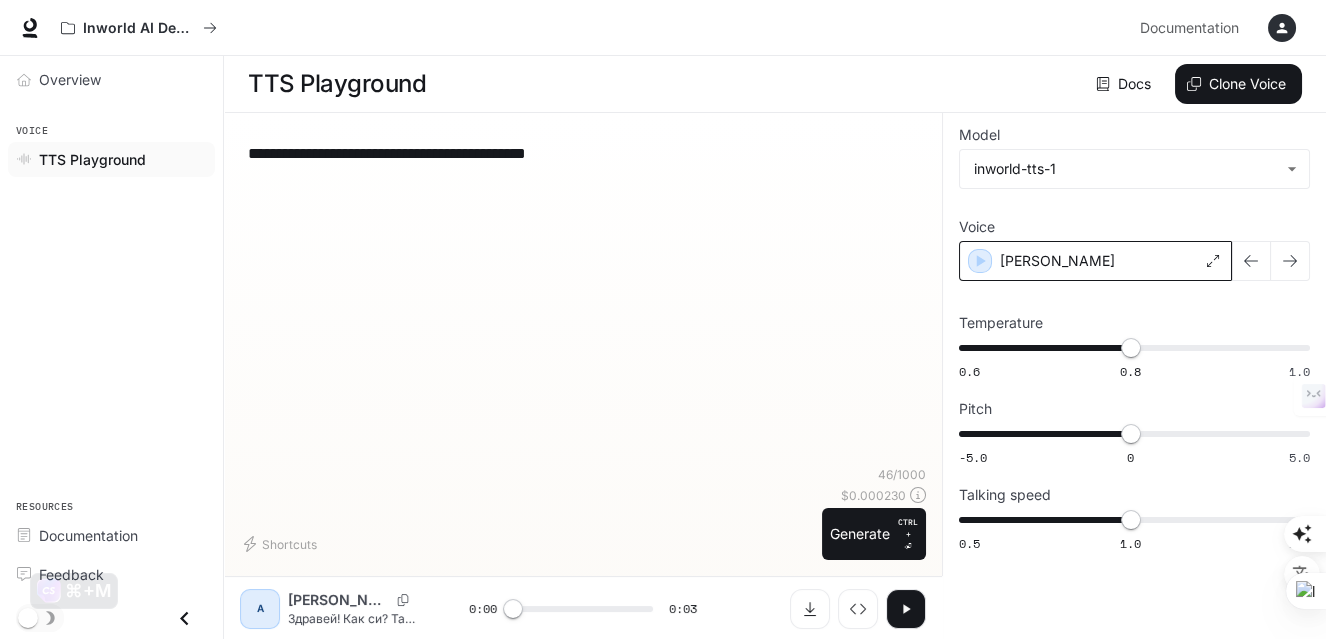 click on "[PERSON_NAME]" at bounding box center [1095, 261] 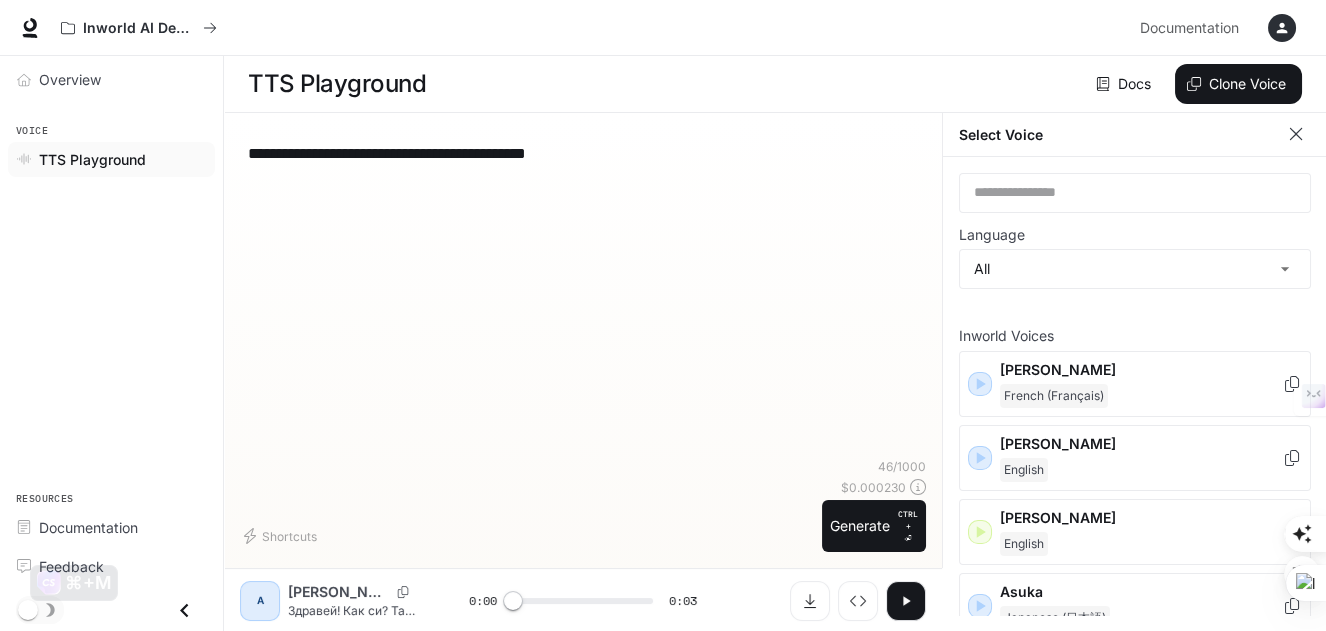 drag, startPoint x: 1324, startPoint y: 203, endPoint x: 1322, endPoint y: 289, distance: 86.023254 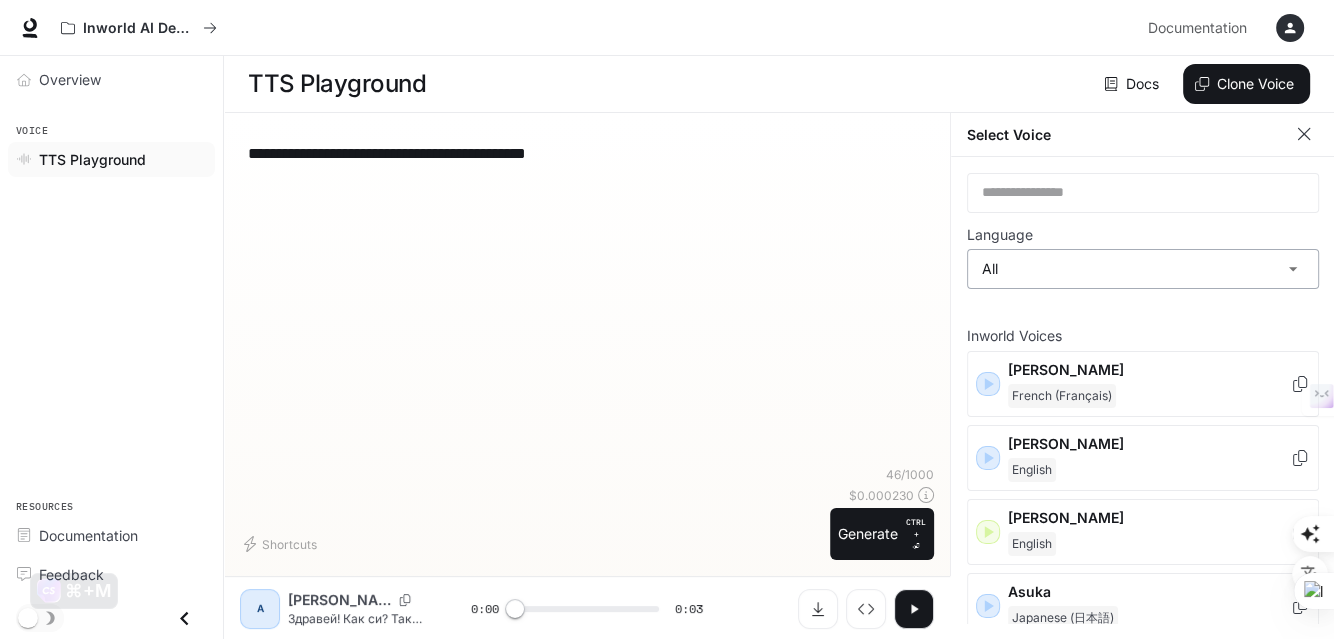 click on "**********" at bounding box center [667, 639] 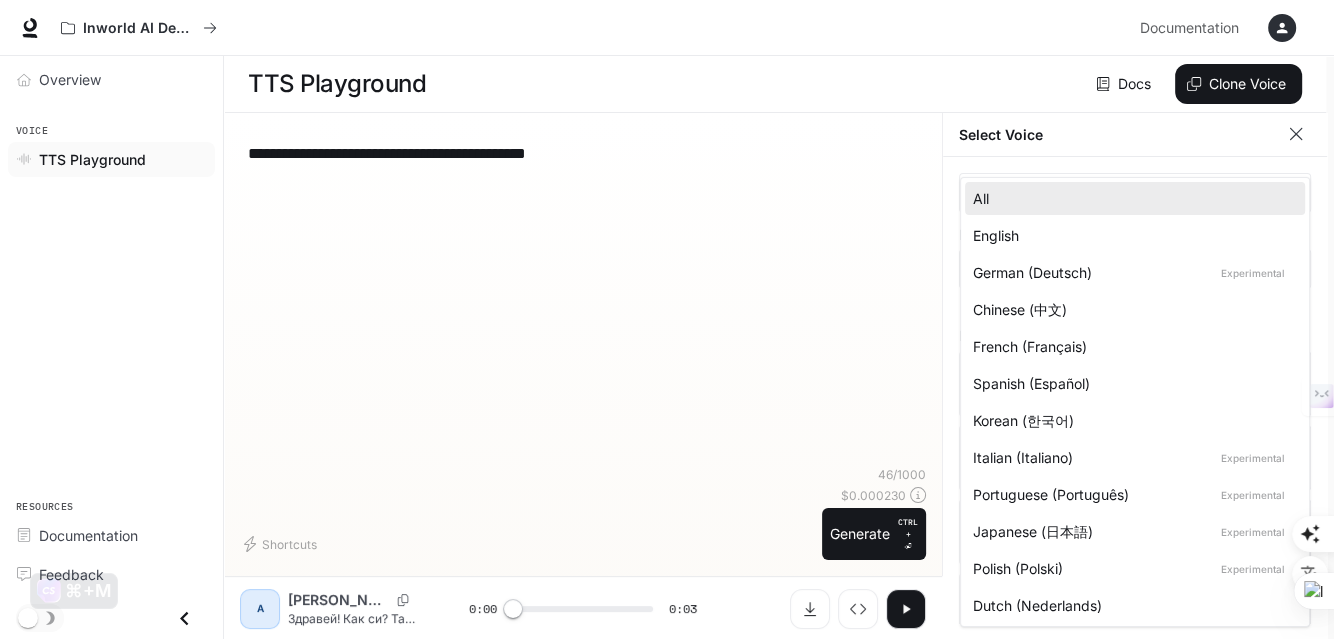click on "German (Deutsch) Experimental" at bounding box center (1131, 272) 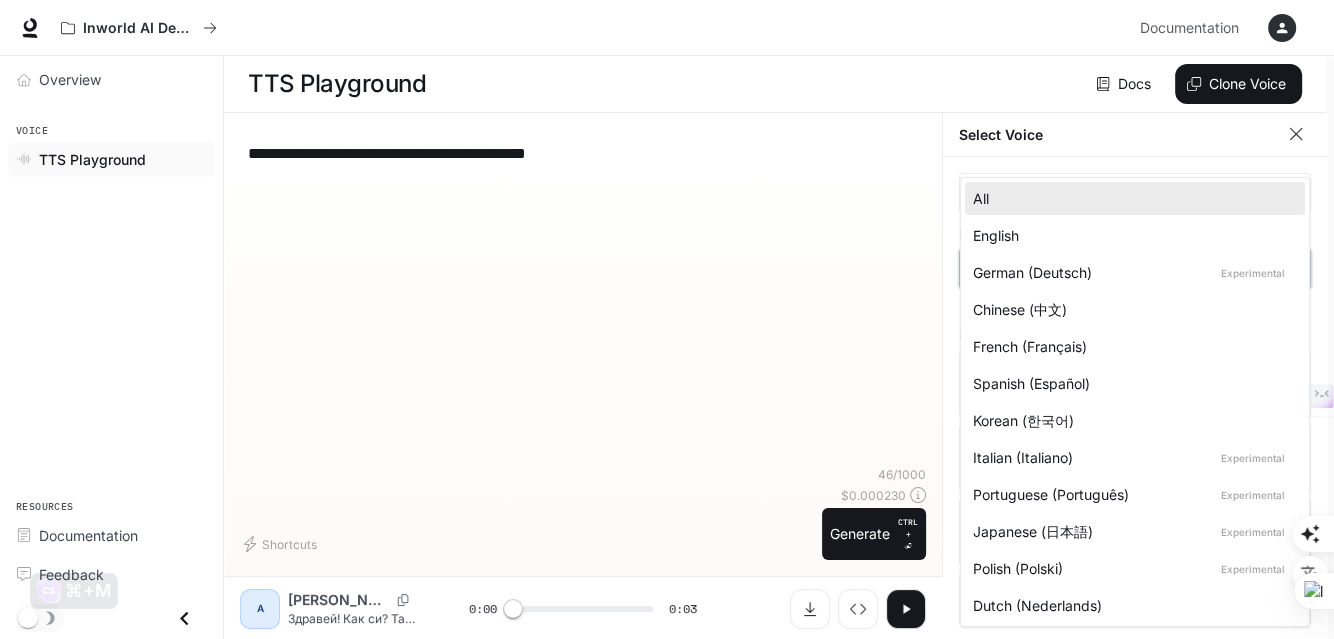 type on "*****" 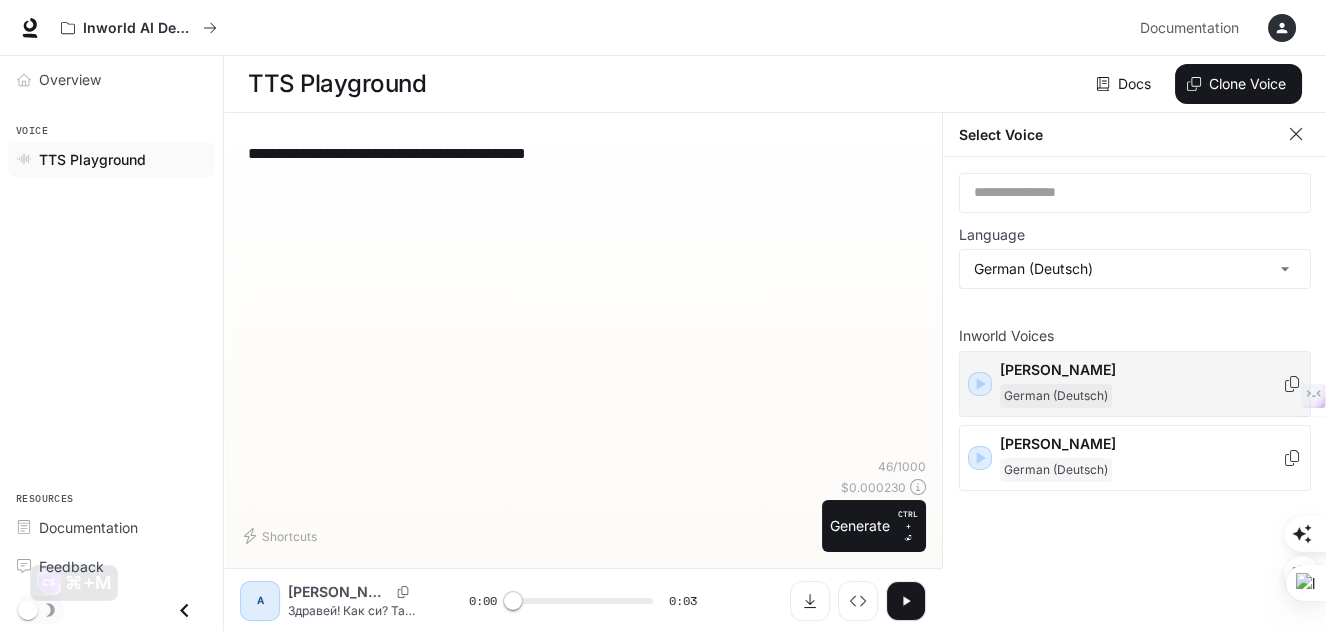 click at bounding box center (980, 384) 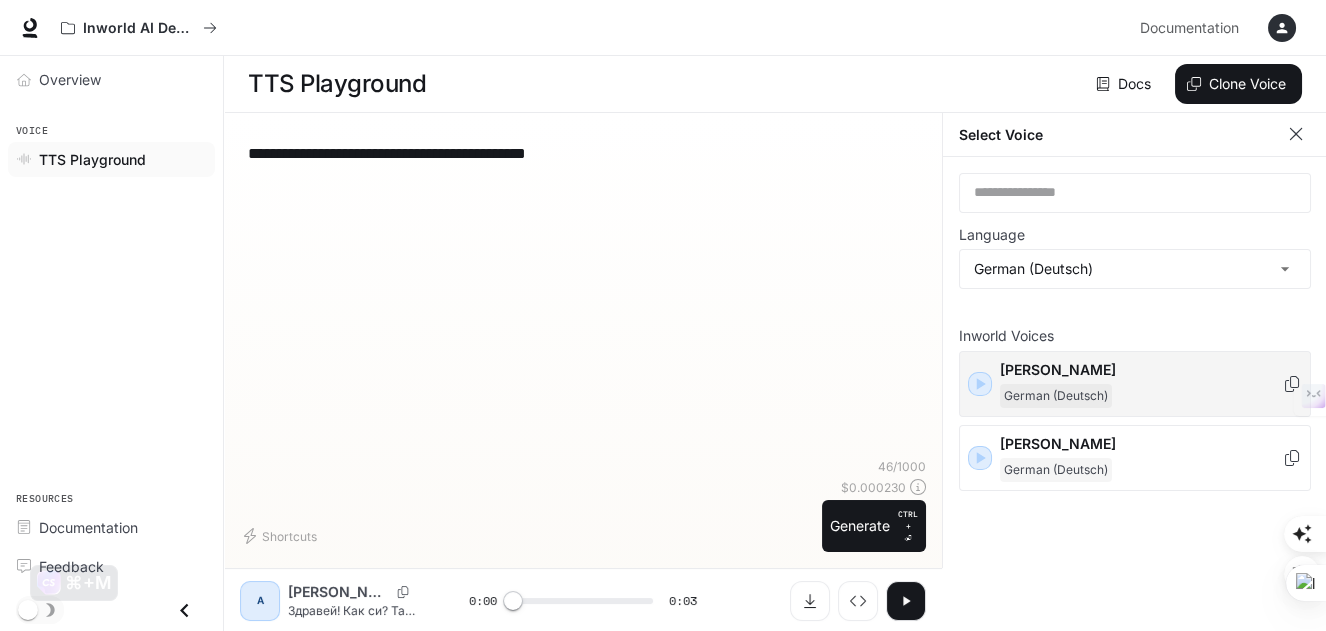 click on "[PERSON_NAME] (Deutsch)" at bounding box center [1135, 384] 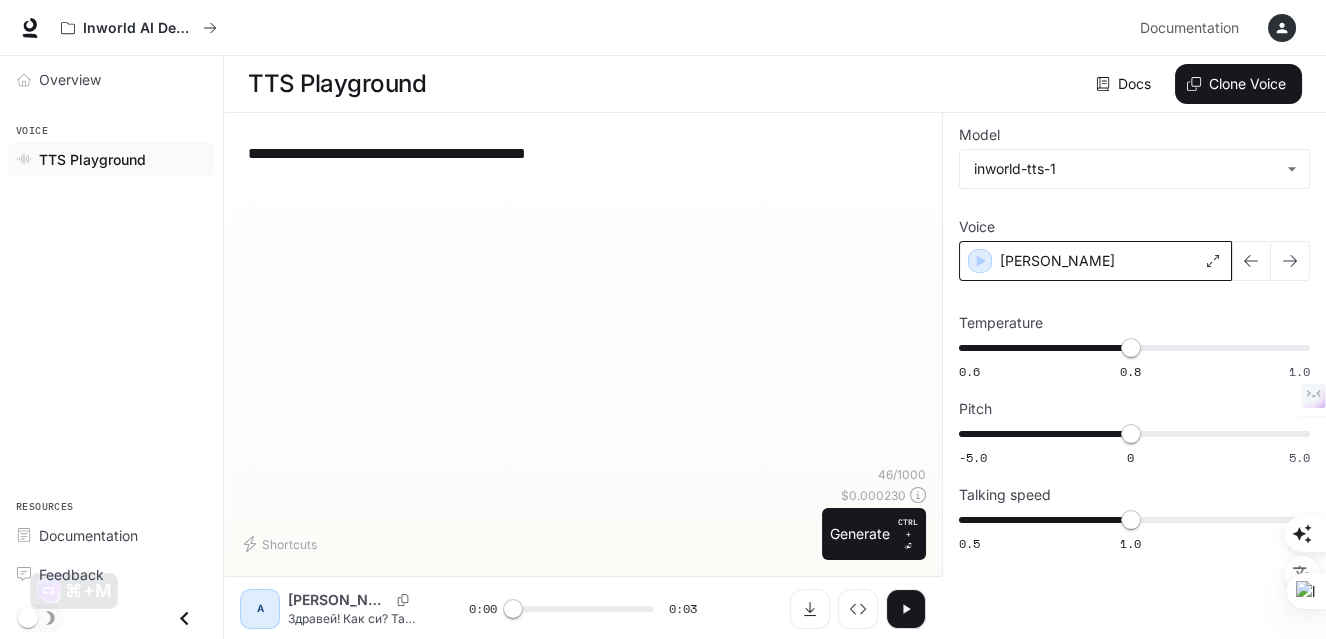 click on "[PERSON_NAME]" at bounding box center (1057, 261) 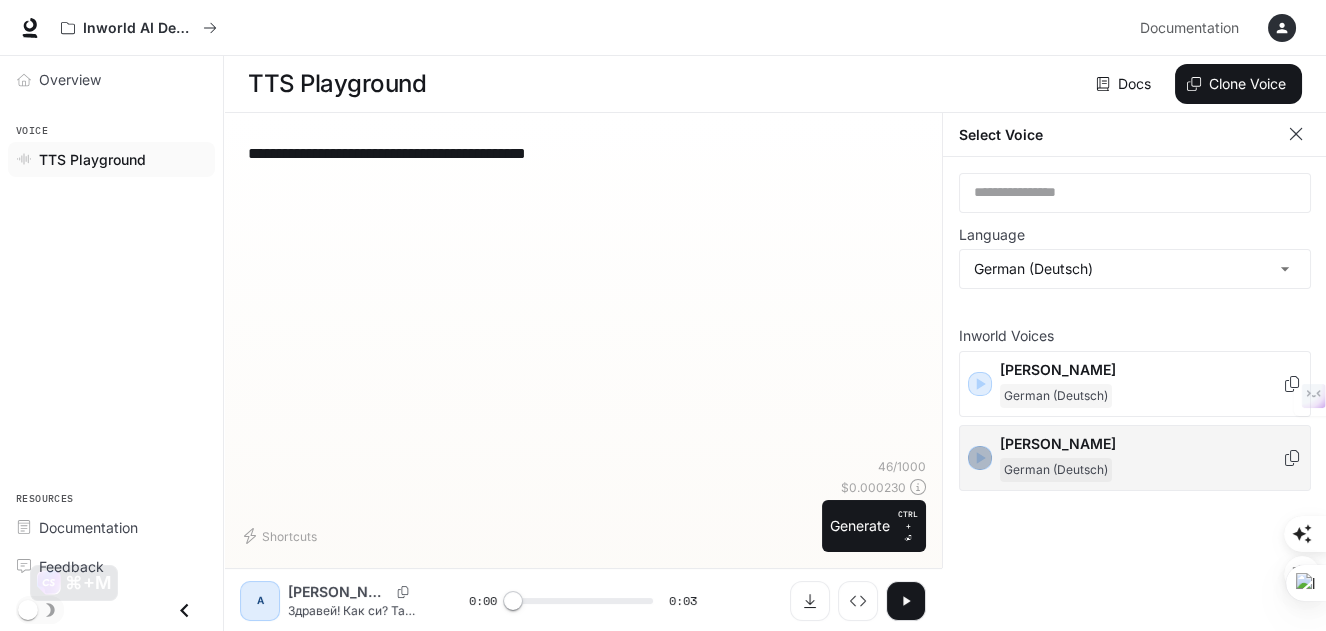 click 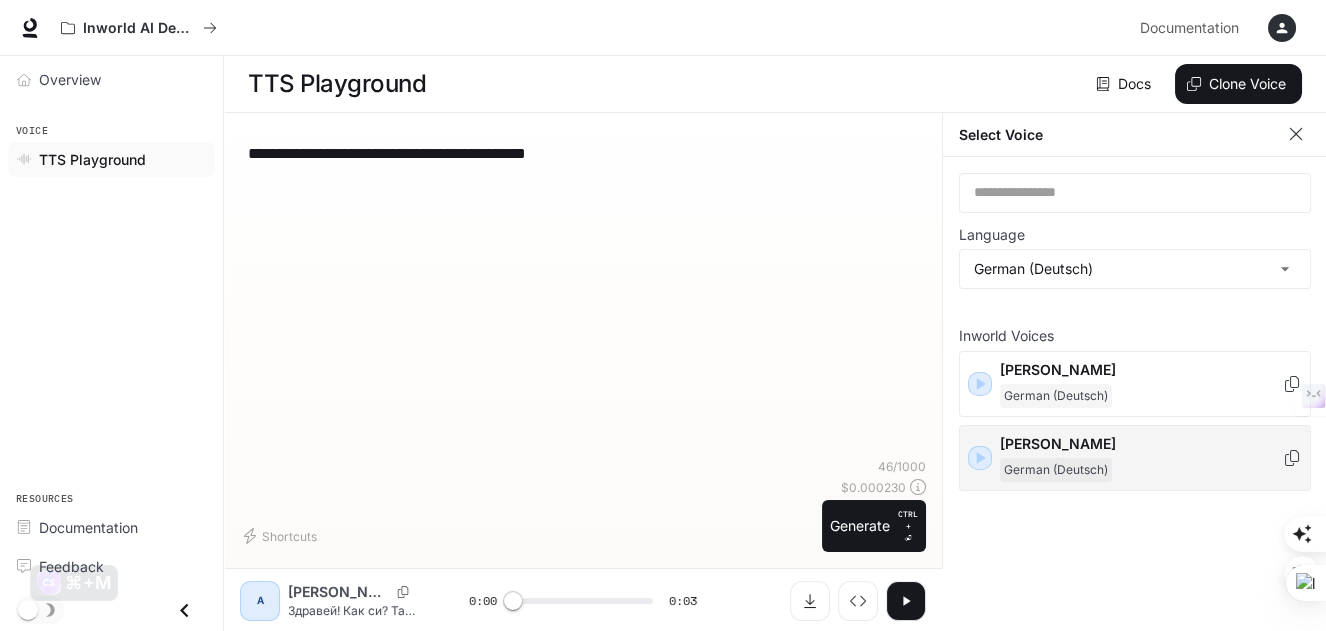 click on "[PERSON_NAME]" at bounding box center [1141, 444] 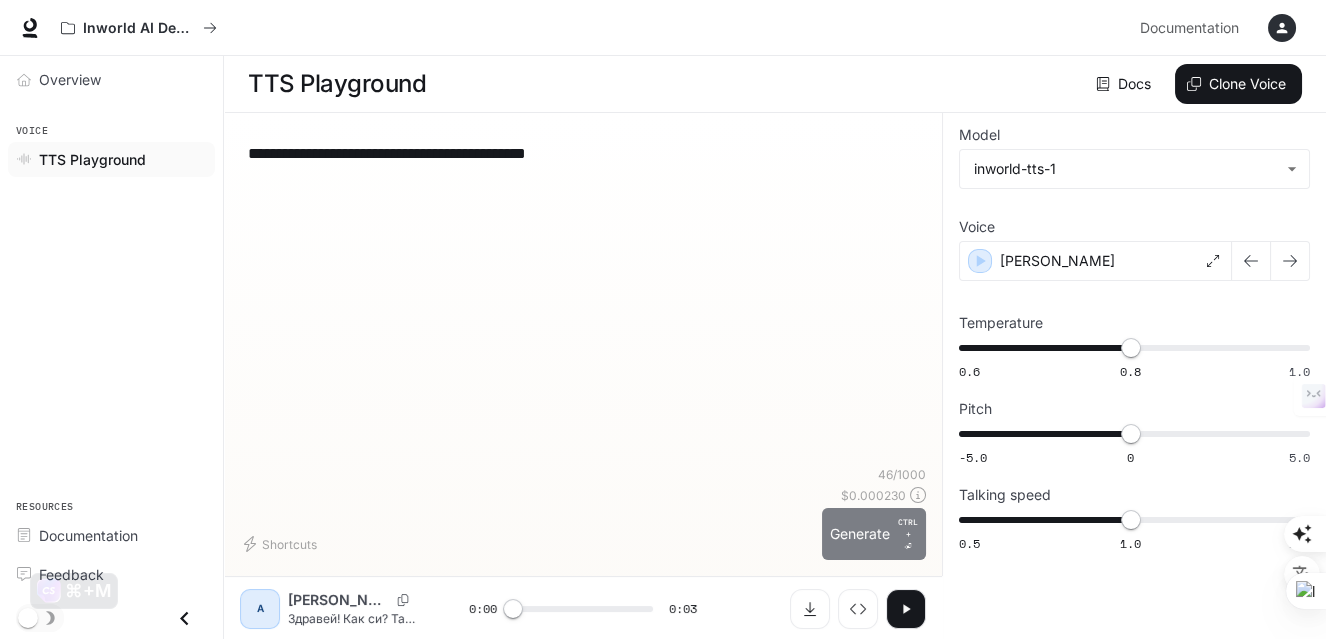 click on "Generate CTRL +  ⏎" at bounding box center (874, 534) 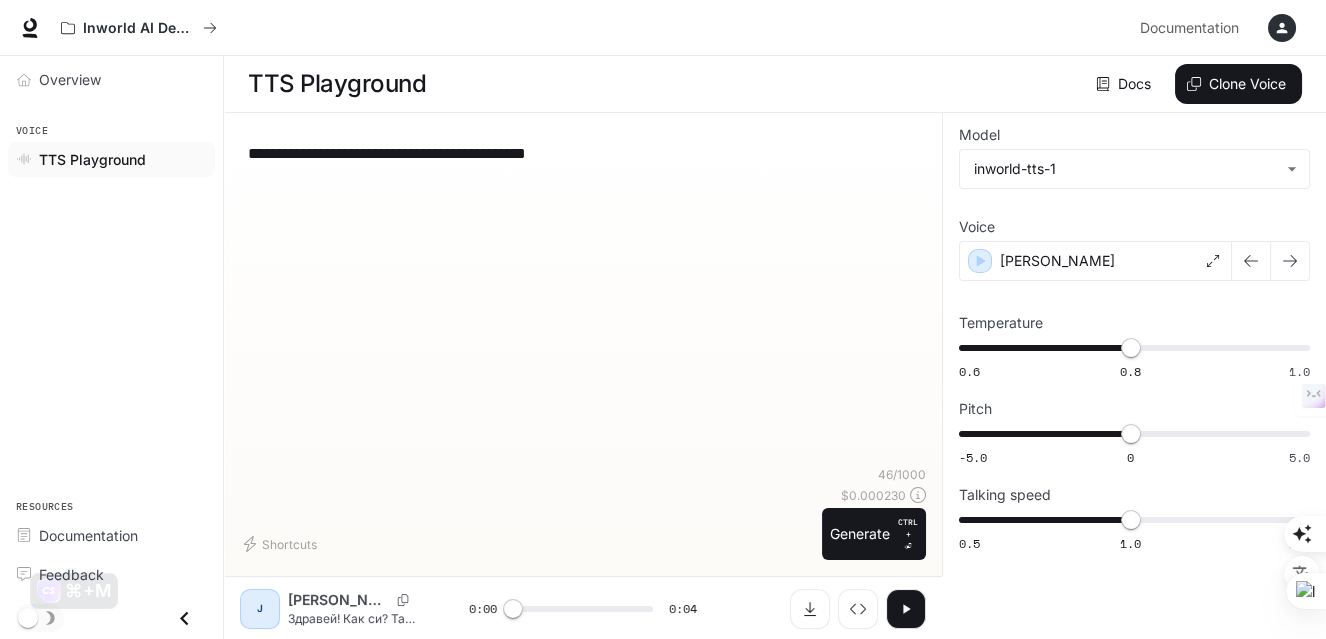 click 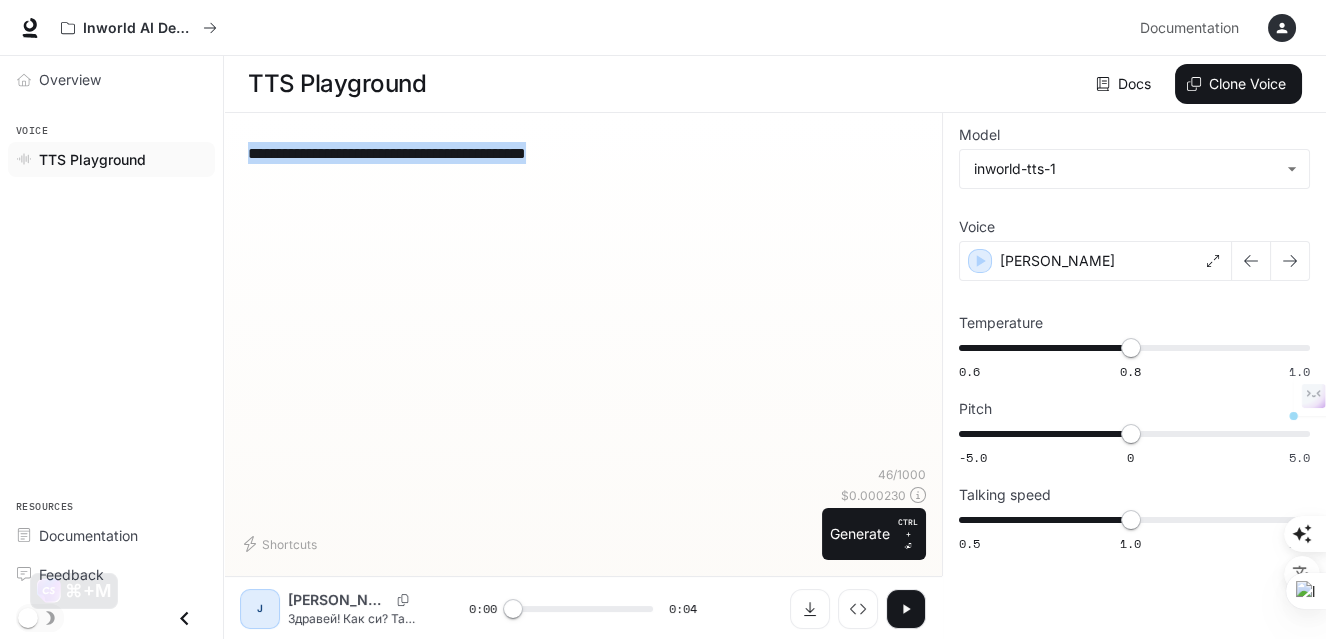 drag, startPoint x: 639, startPoint y: 164, endPoint x: 288, endPoint y: 141, distance: 351.75275 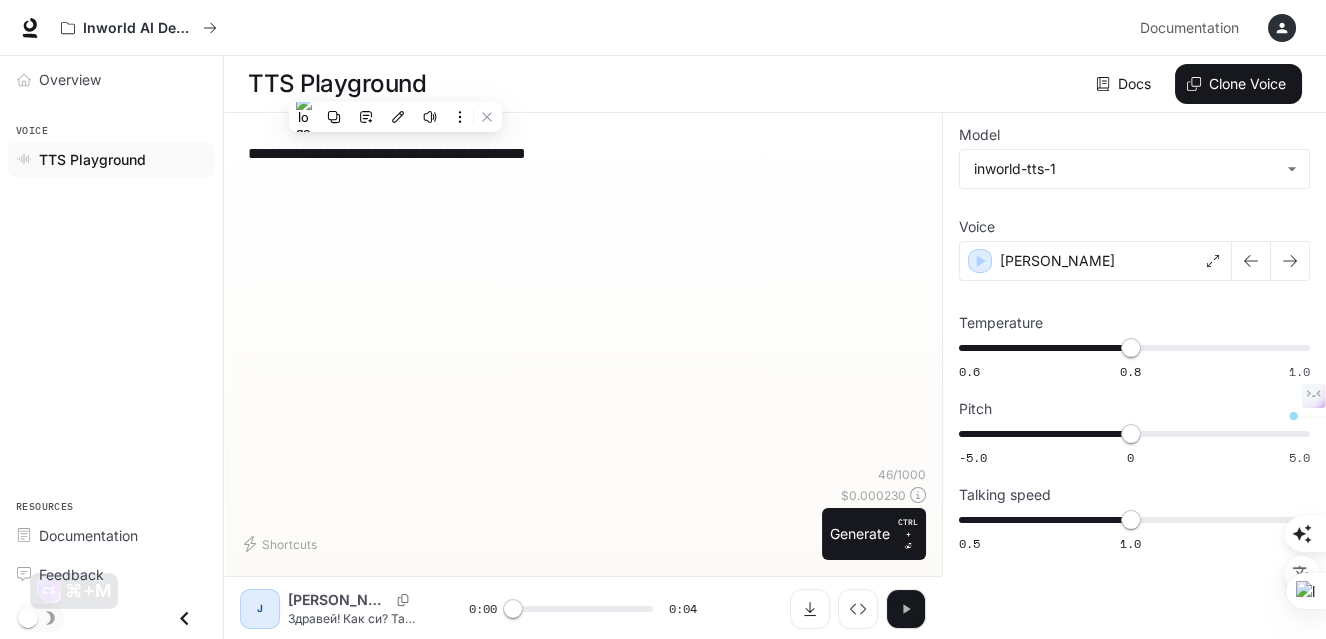 click 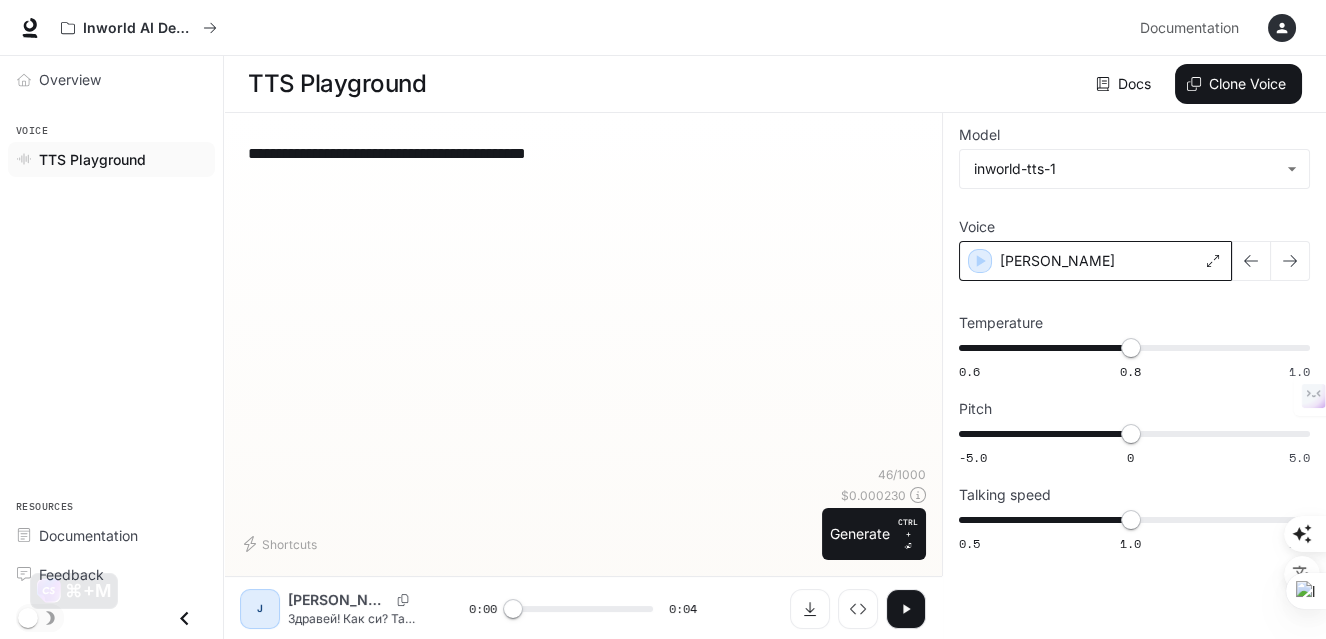 click on "[PERSON_NAME]" at bounding box center [1095, 261] 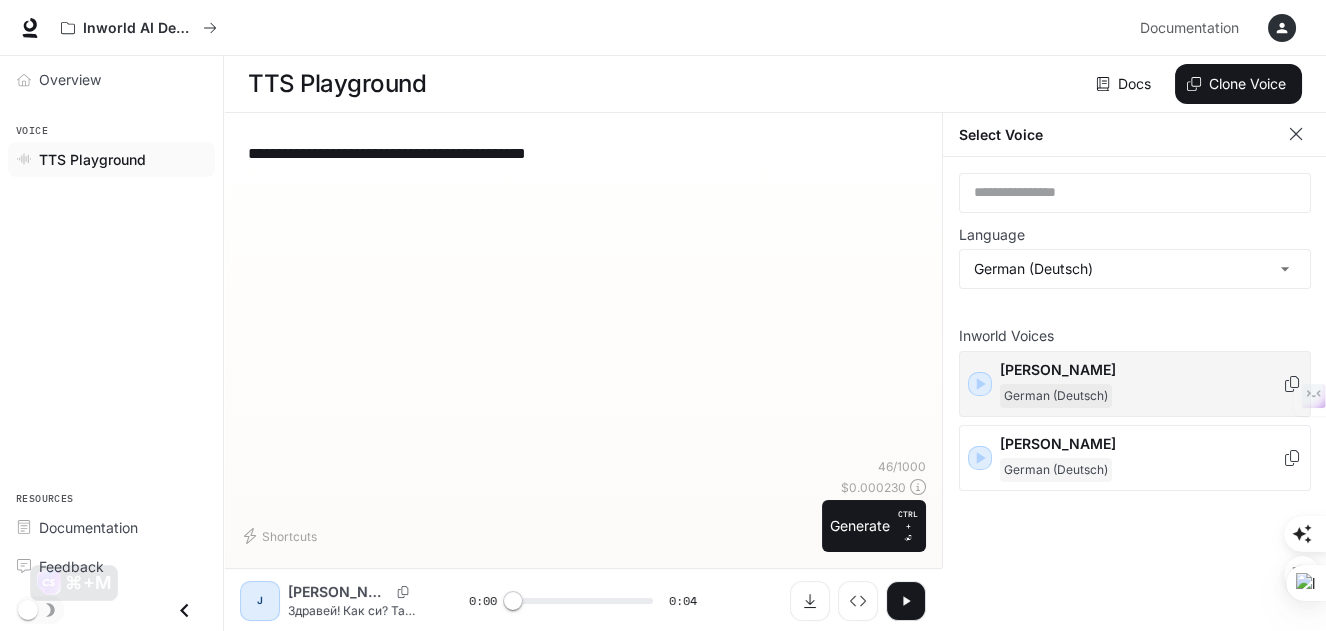click on "[PERSON_NAME]" at bounding box center (1141, 370) 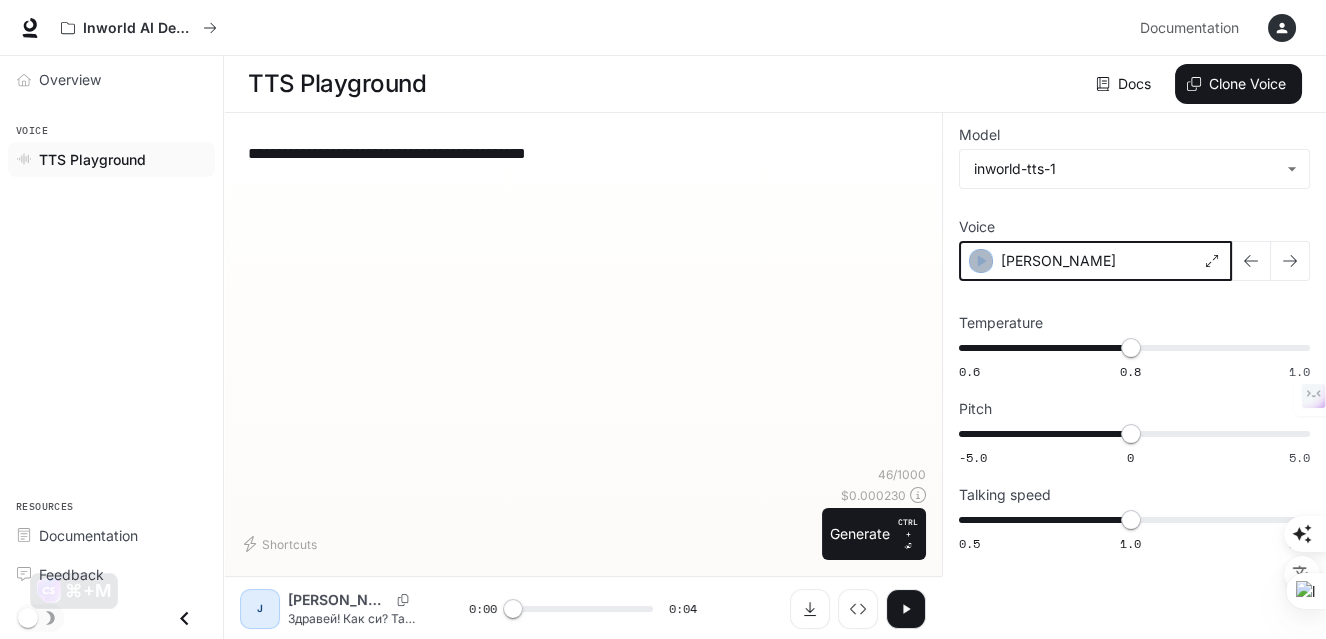click 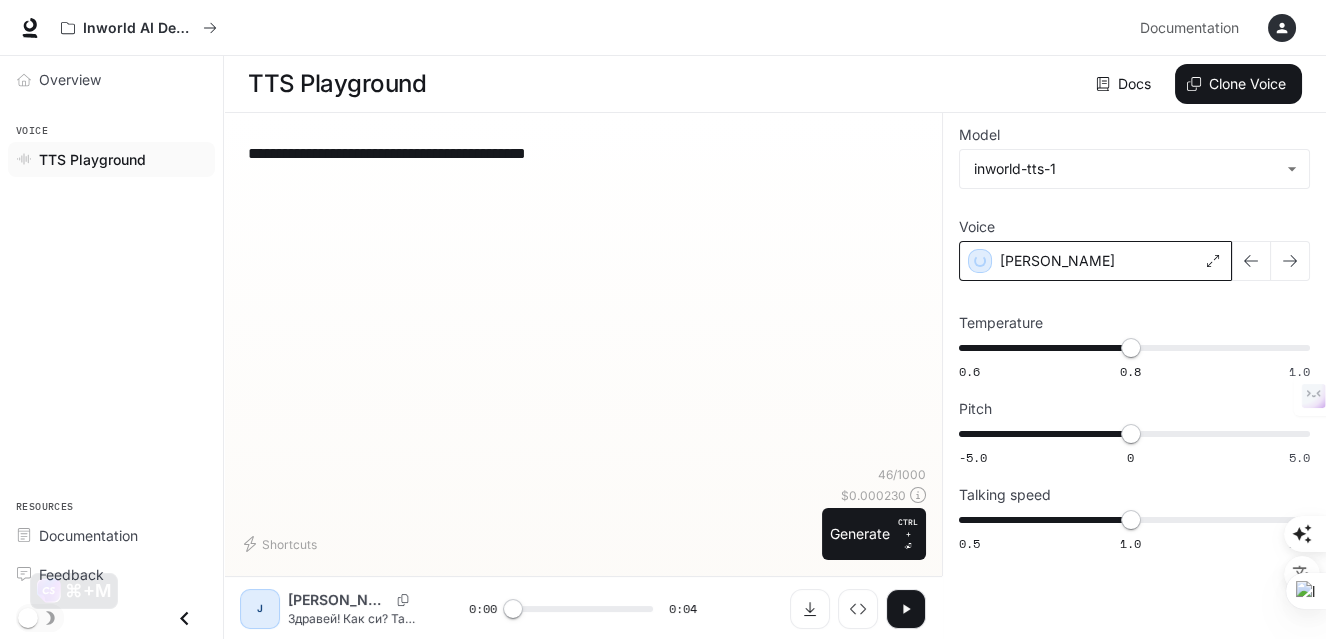 click on "[PERSON_NAME]" at bounding box center (1057, 261) 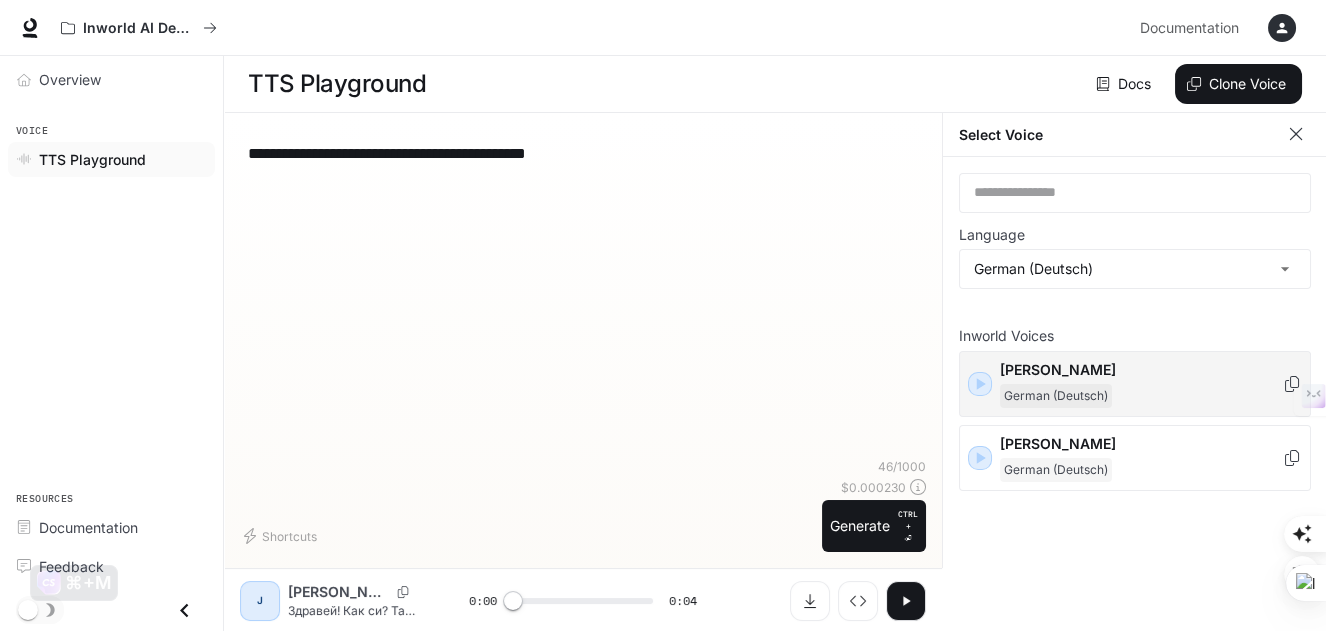 click 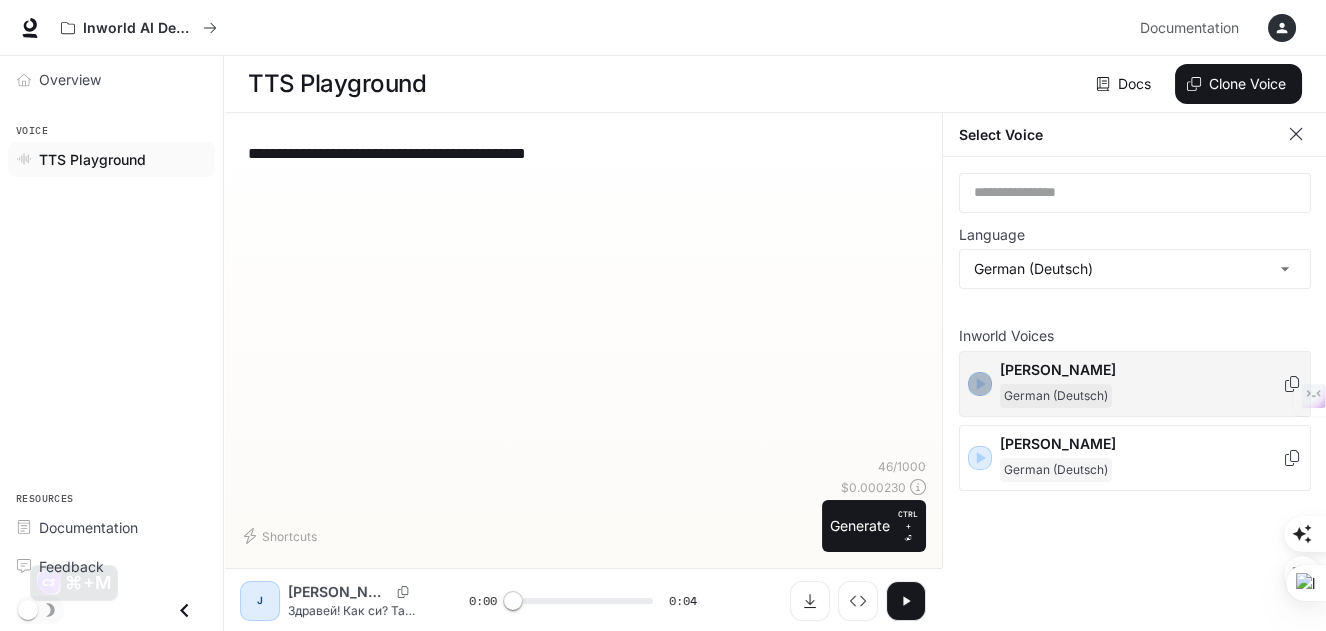 click 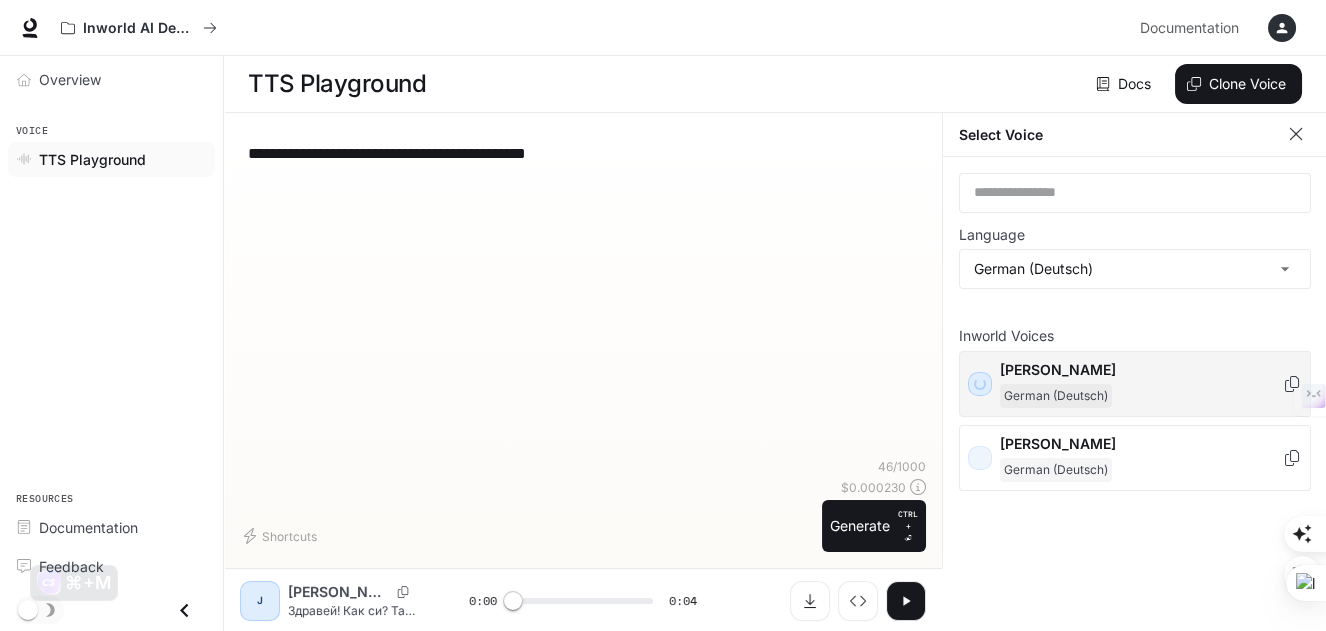 click on "**********" at bounding box center (583, 293) 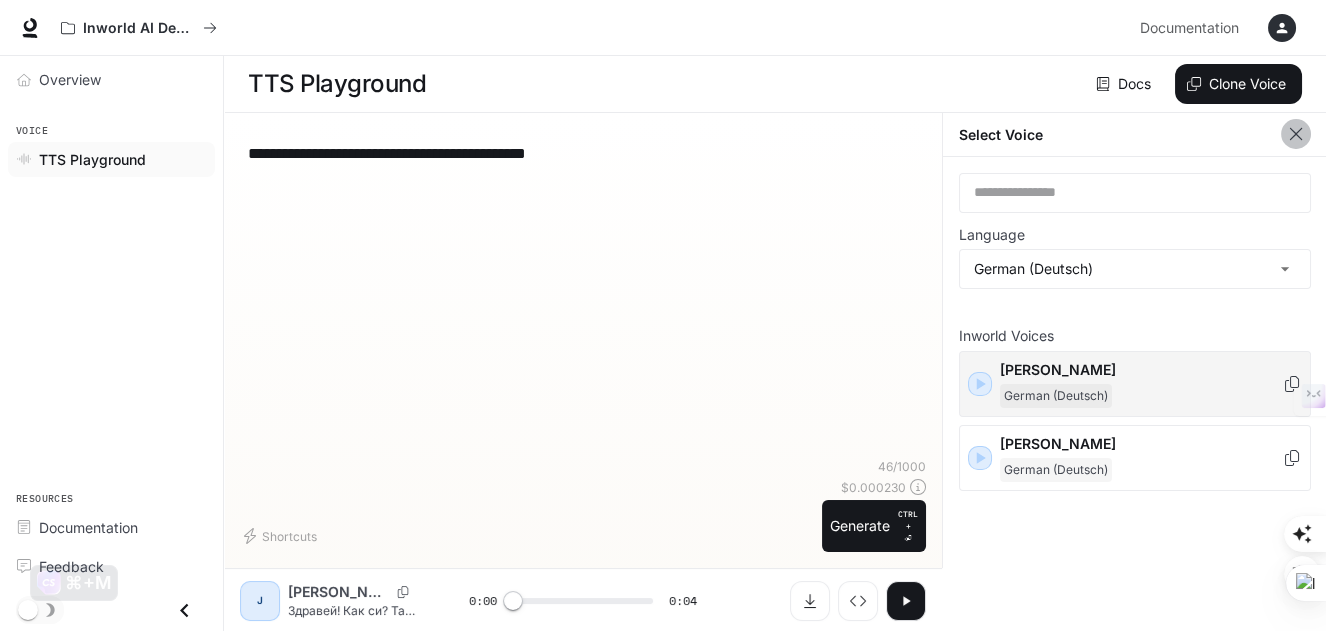 click 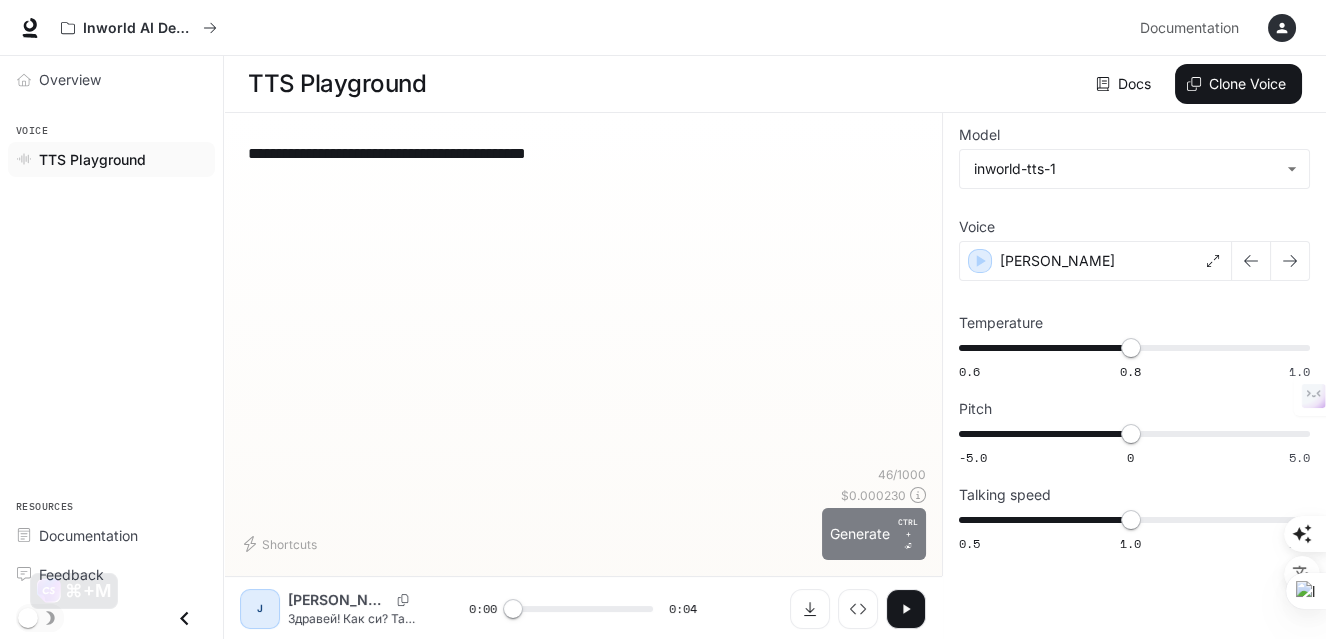 click on "Generate CTRL +  ⏎" at bounding box center [874, 534] 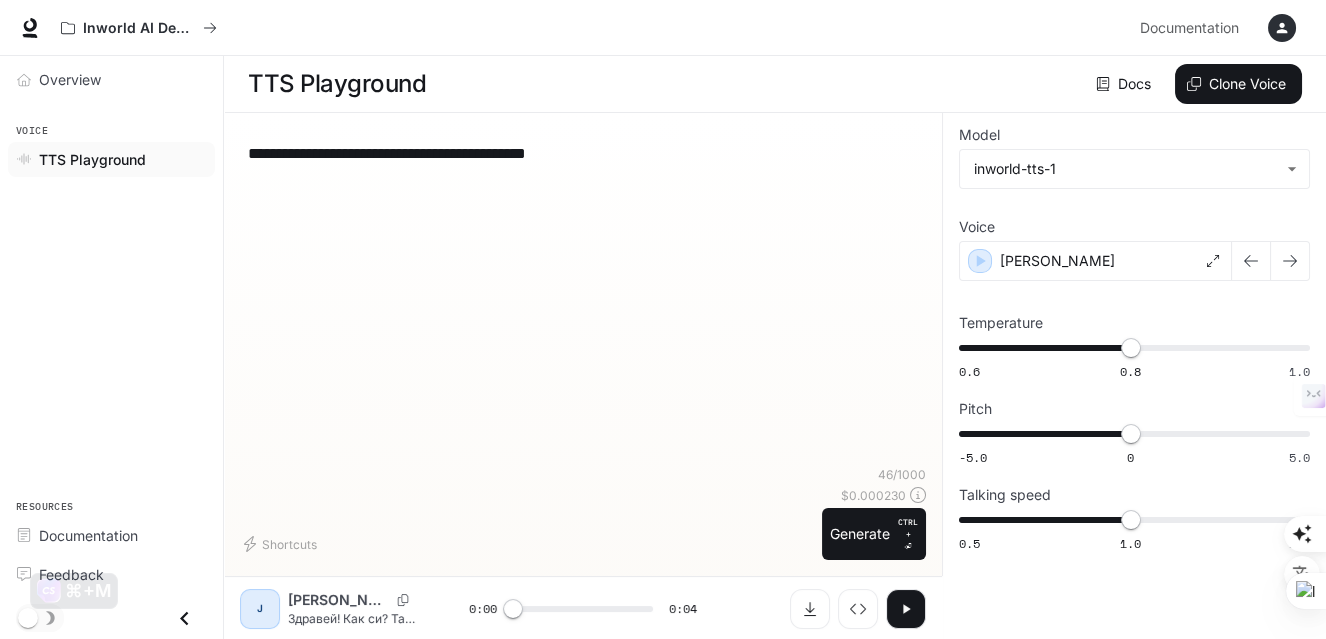 click at bounding box center [906, 609] 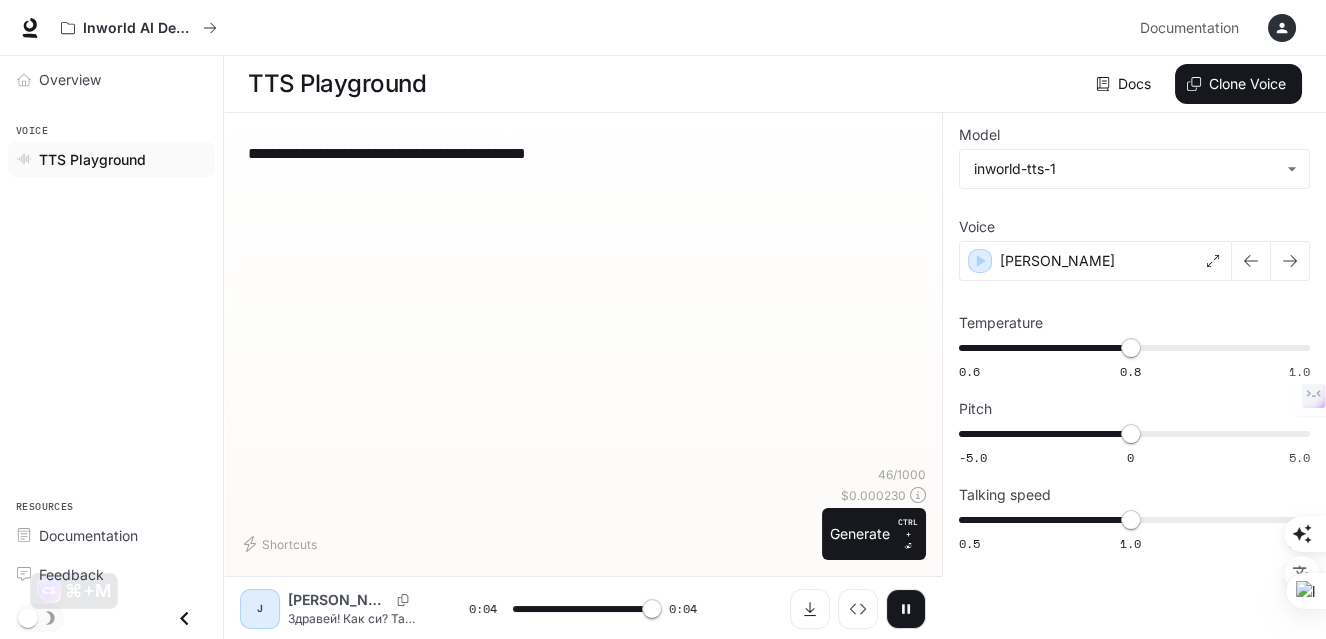 type on "*" 